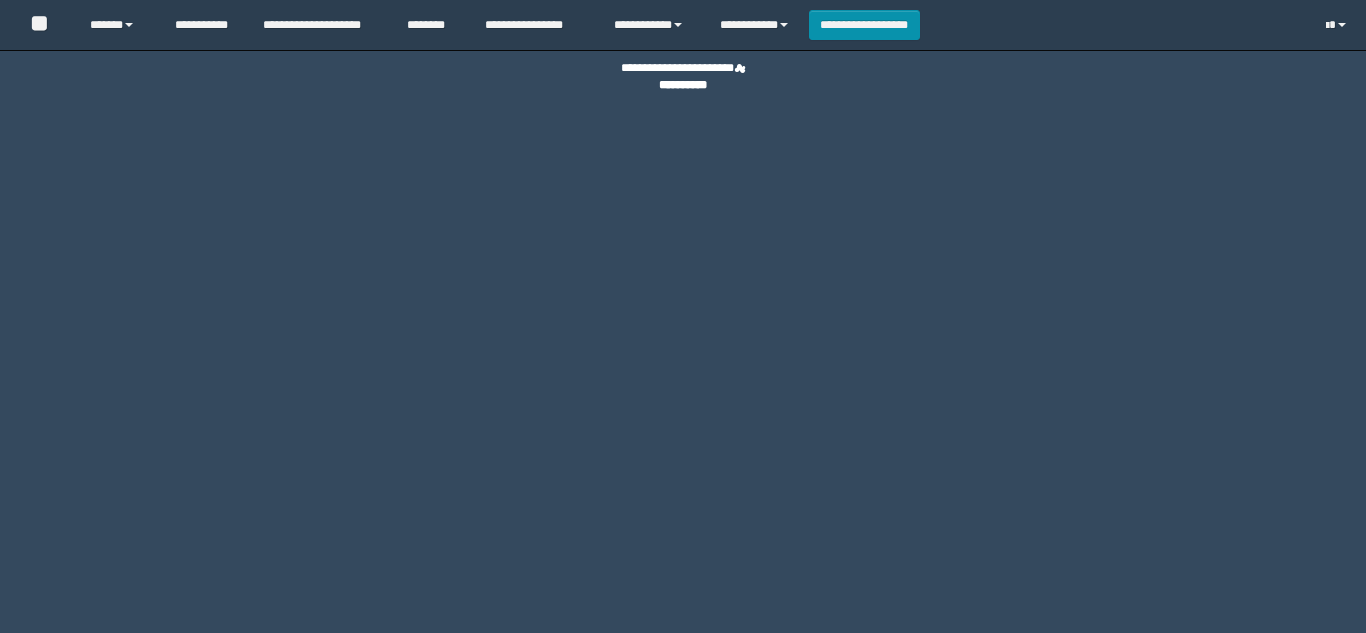 scroll, scrollTop: 0, scrollLeft: 0, axis: both 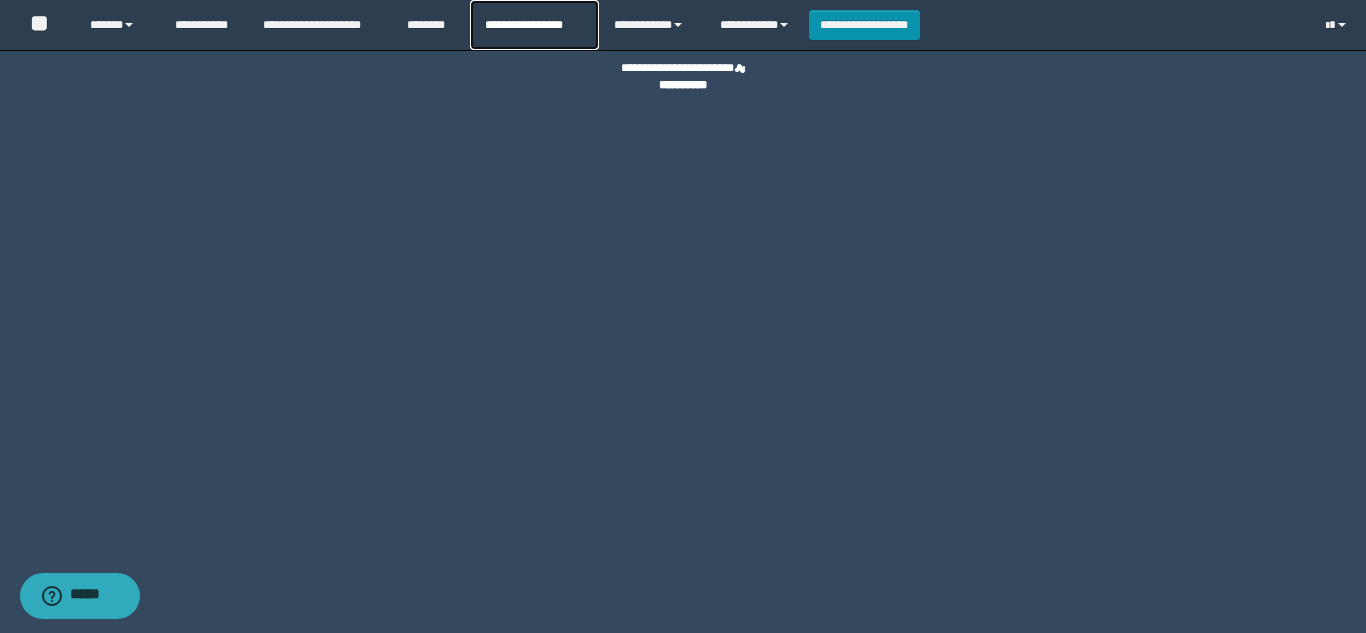 click on "**********" at bounding box center [534, 25] 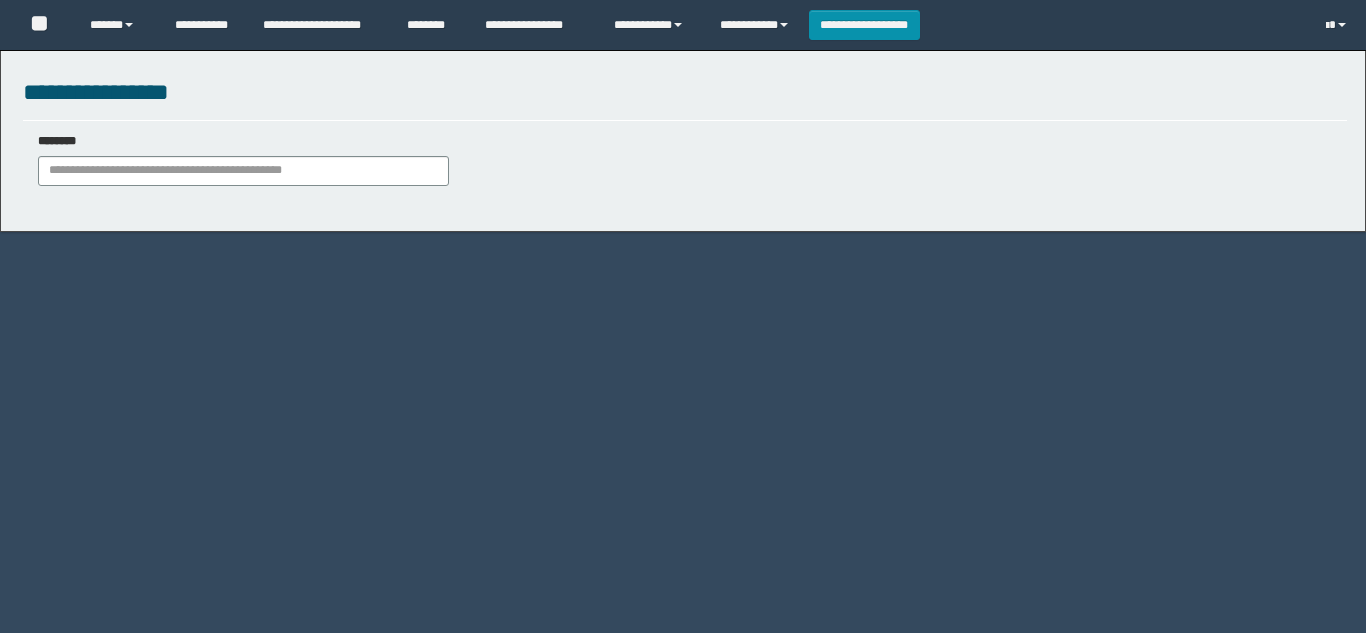 scroll, scrollTop: 0, scrollLeft: 0, axis: both 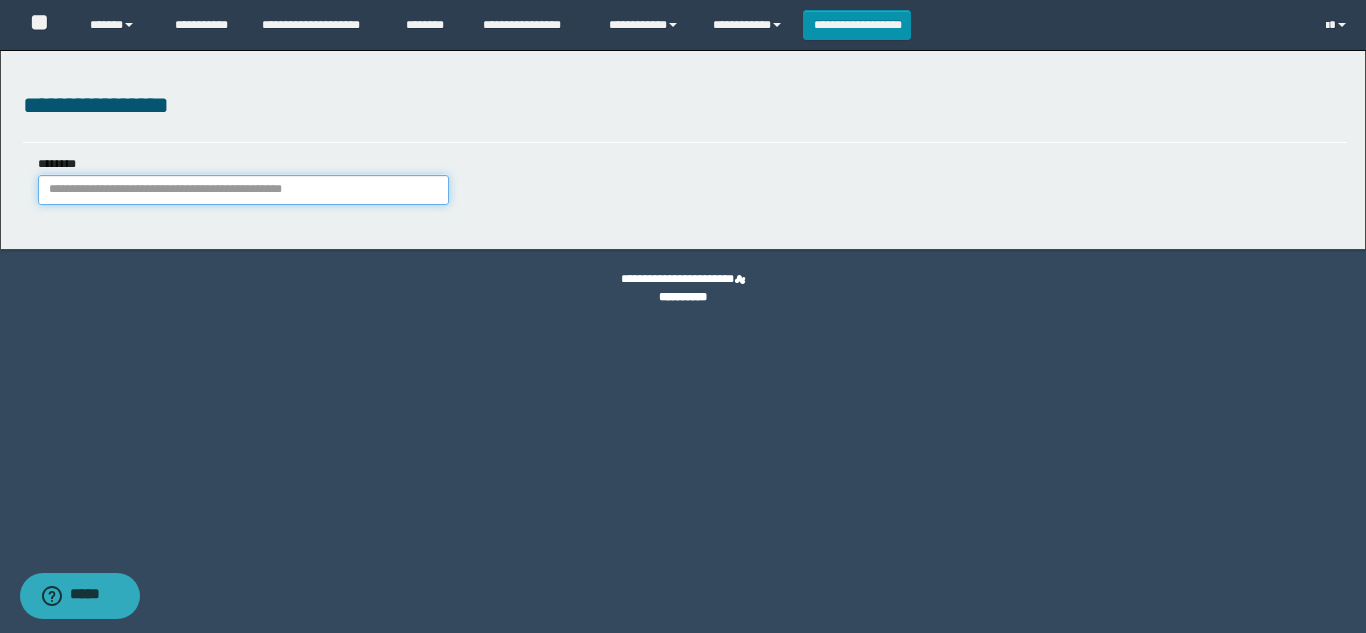 click on "********" at bounding box center [243, 190] 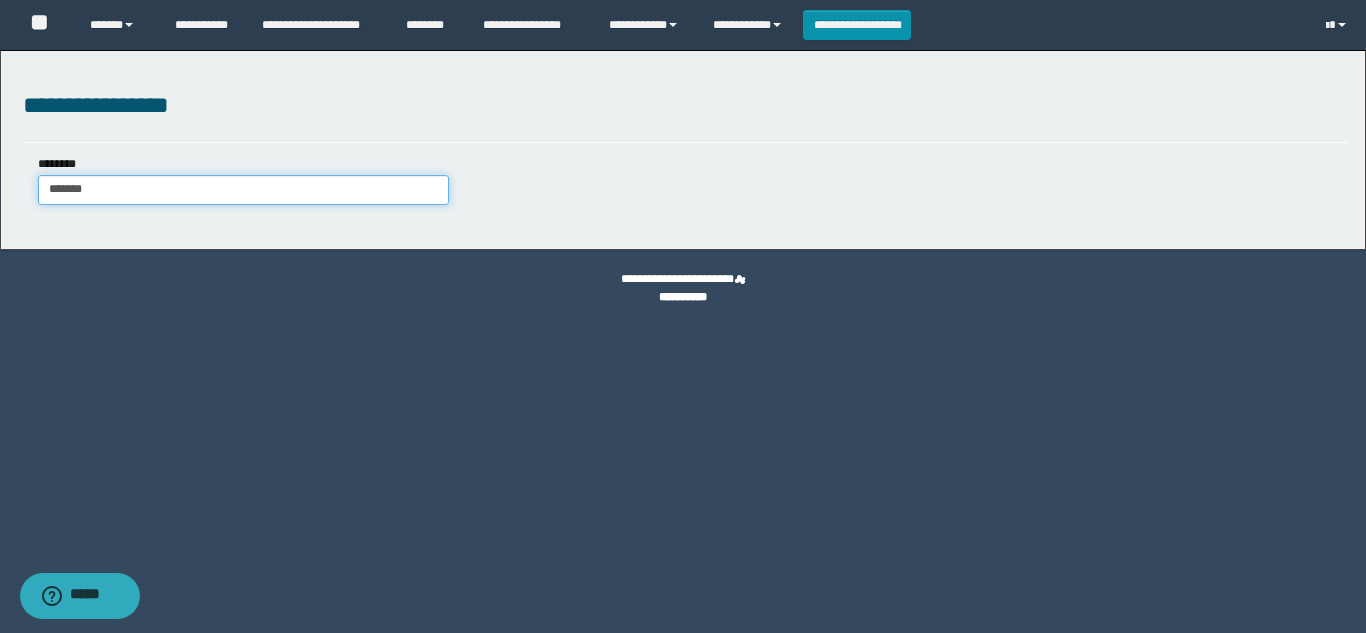 type on "********" 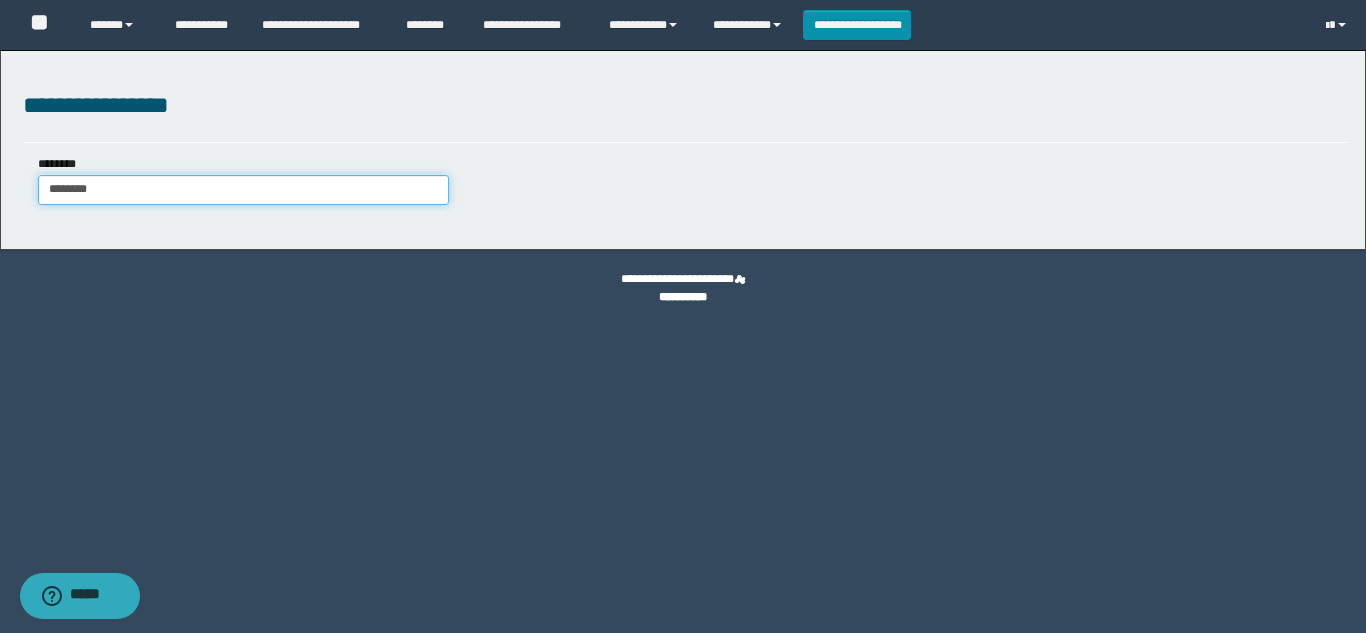 type on "********" 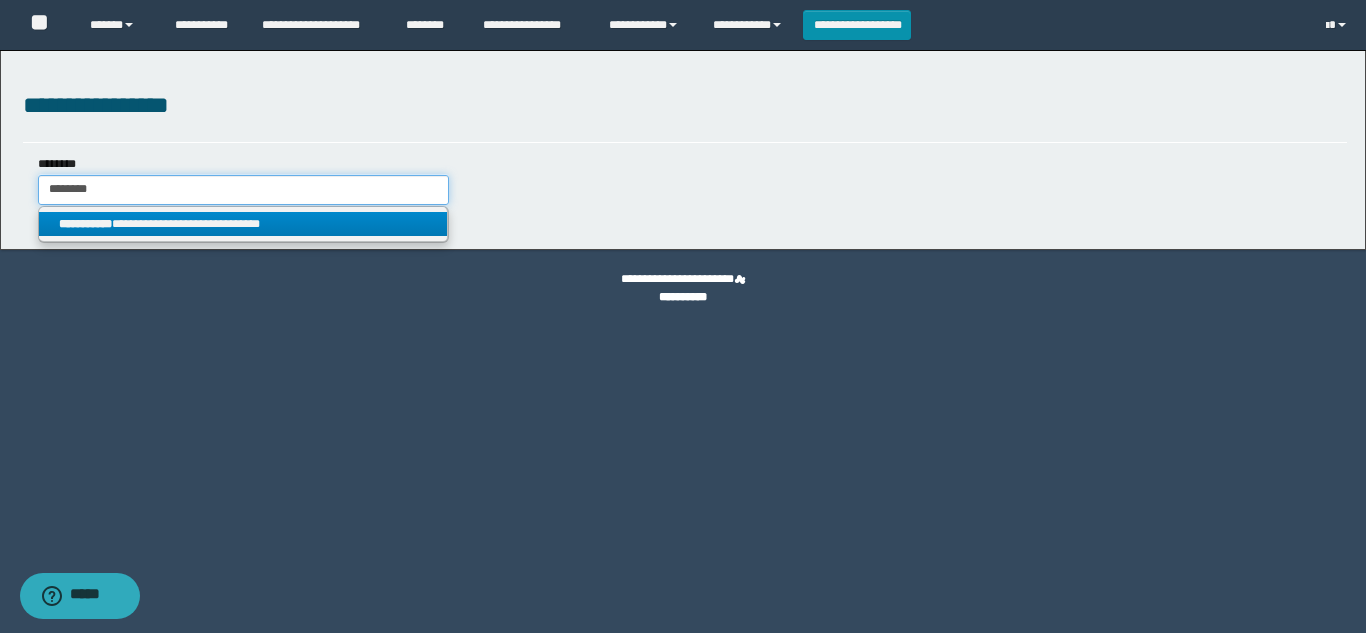 type on "********" 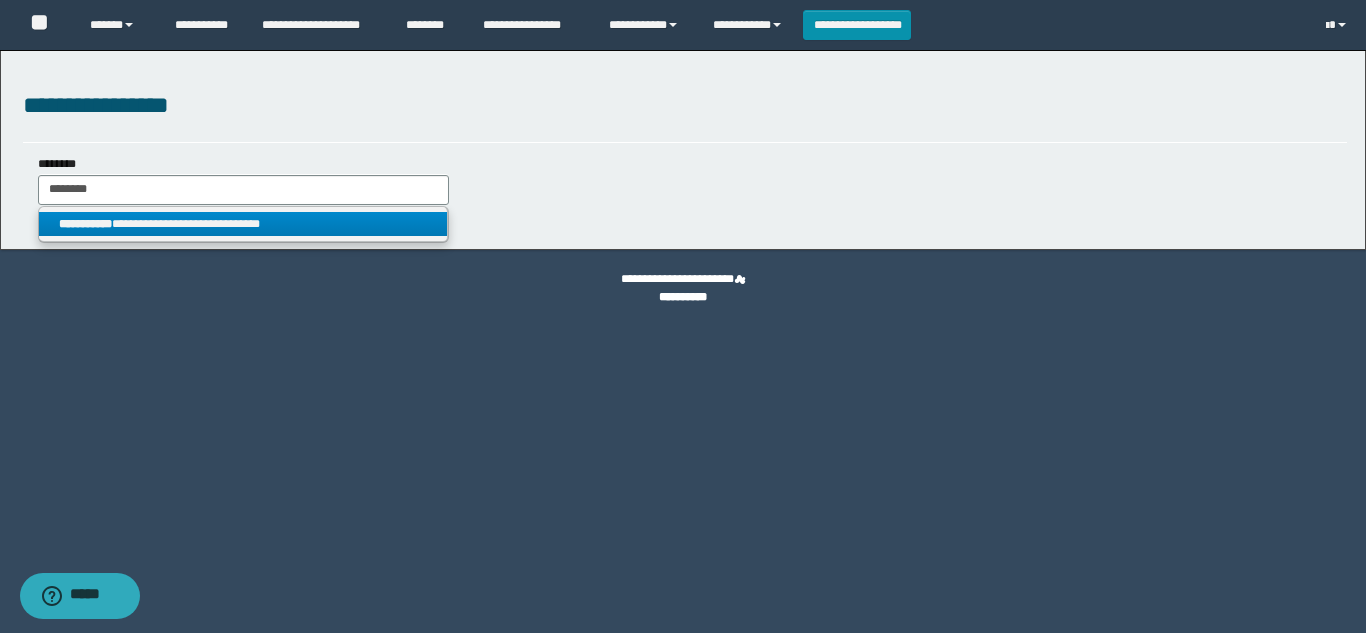 click on "**********" at bounding box center (243, 224) 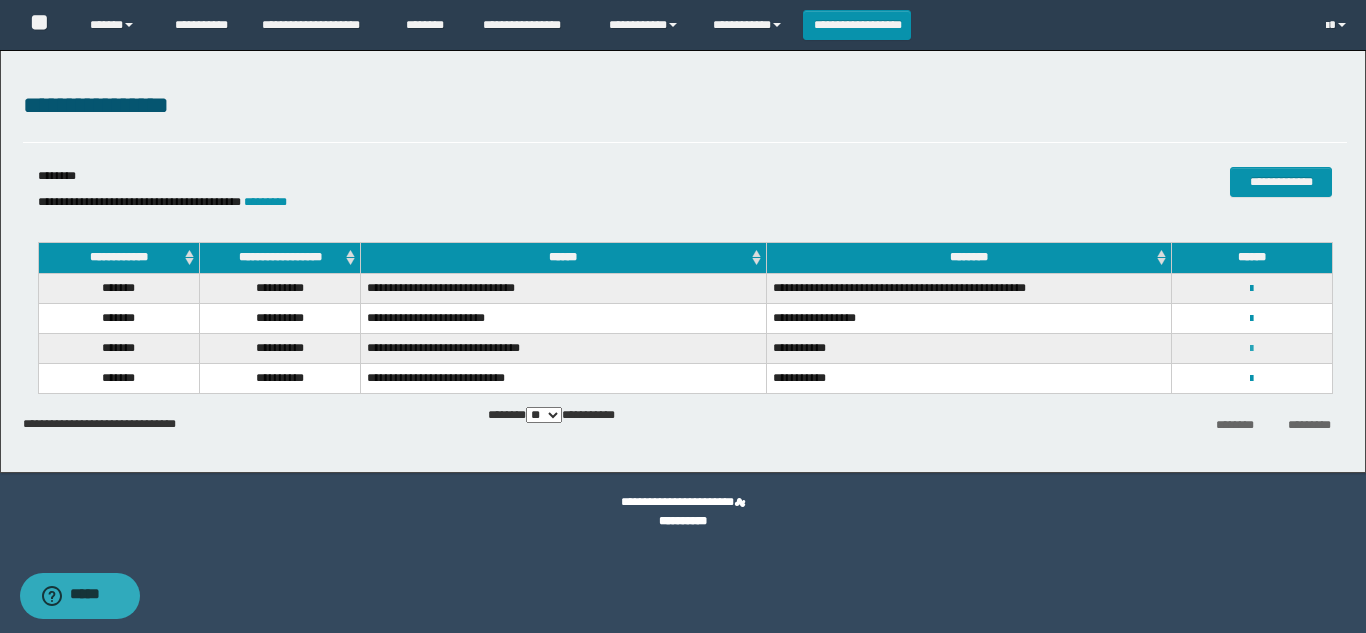click at bounding box center [1251, 349] 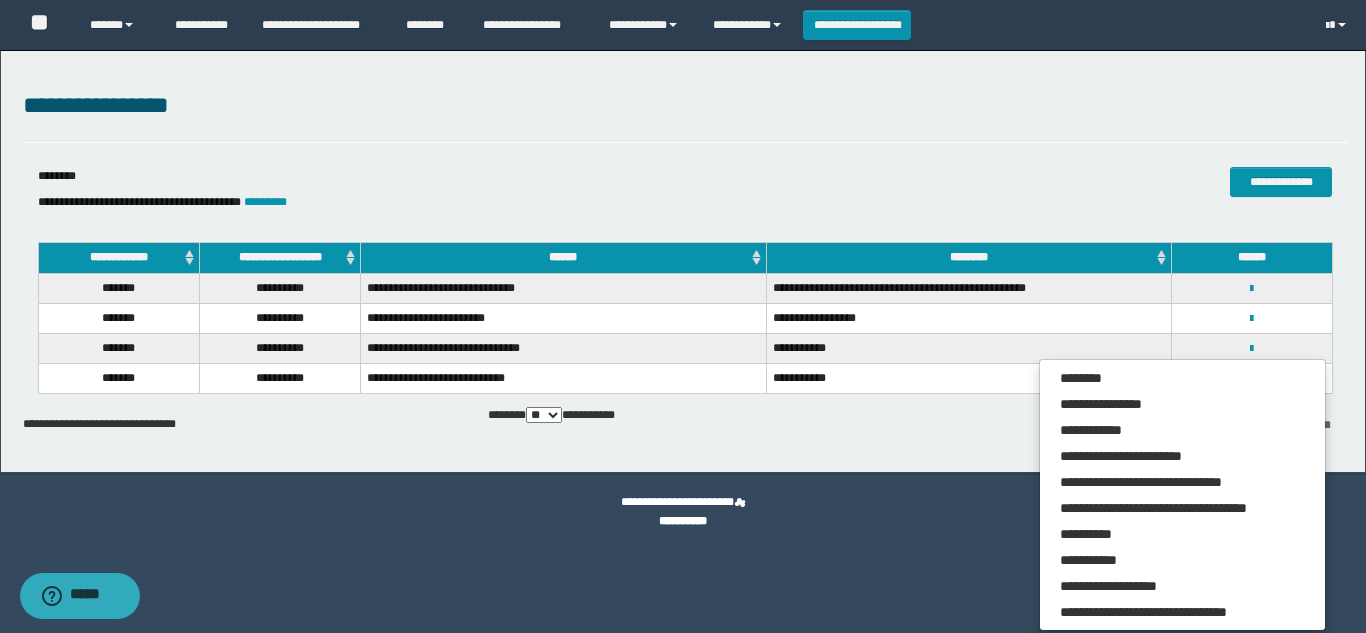 click on "**********" at bounding box center (1252, 318) 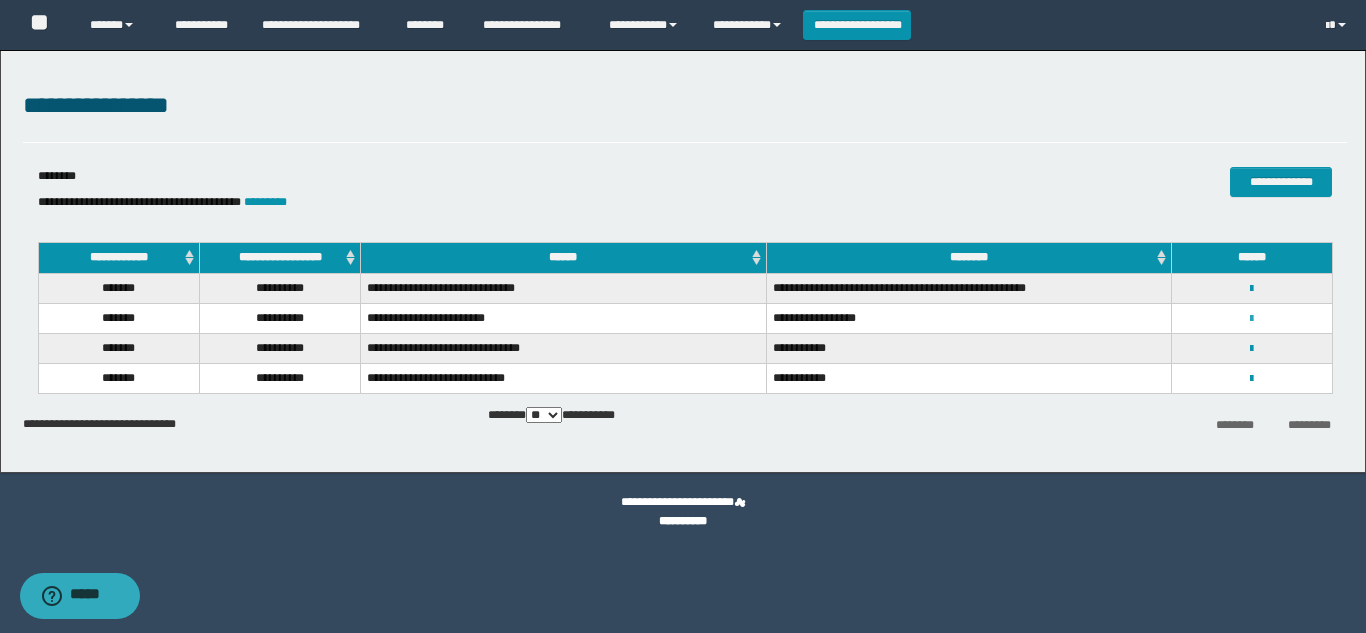 click on "**********" at bounding box center (1252, 318) 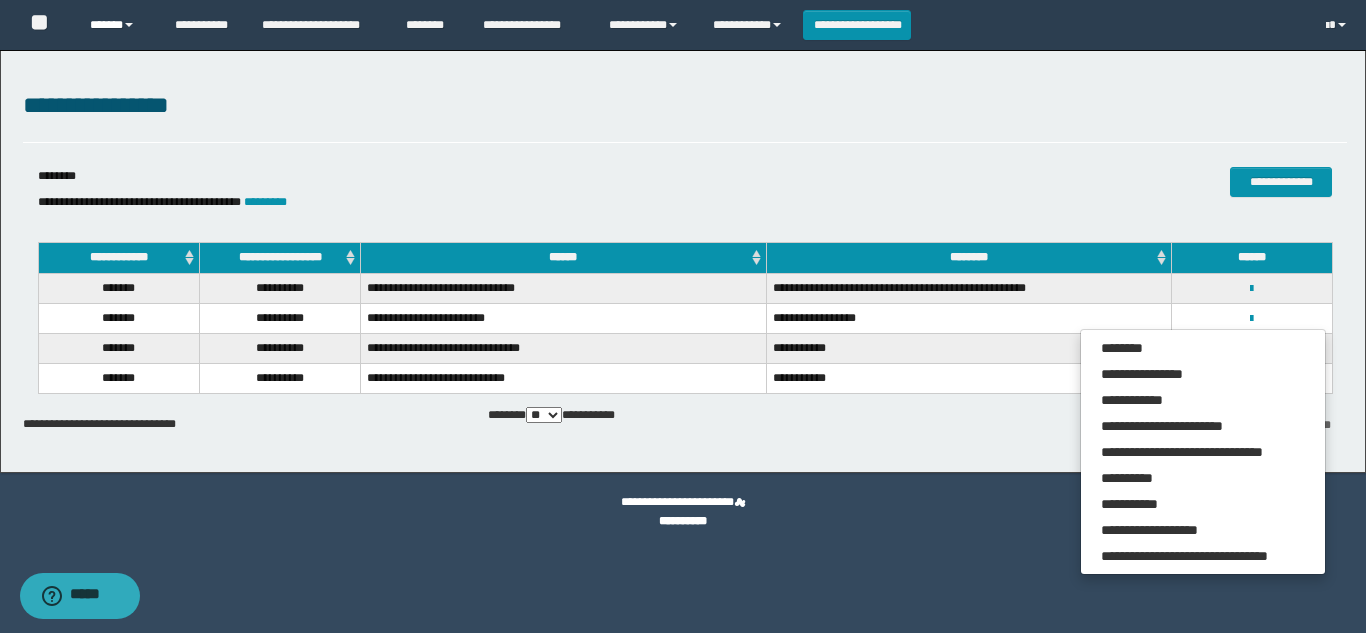 click on "******" at bounding box center (117, 25) 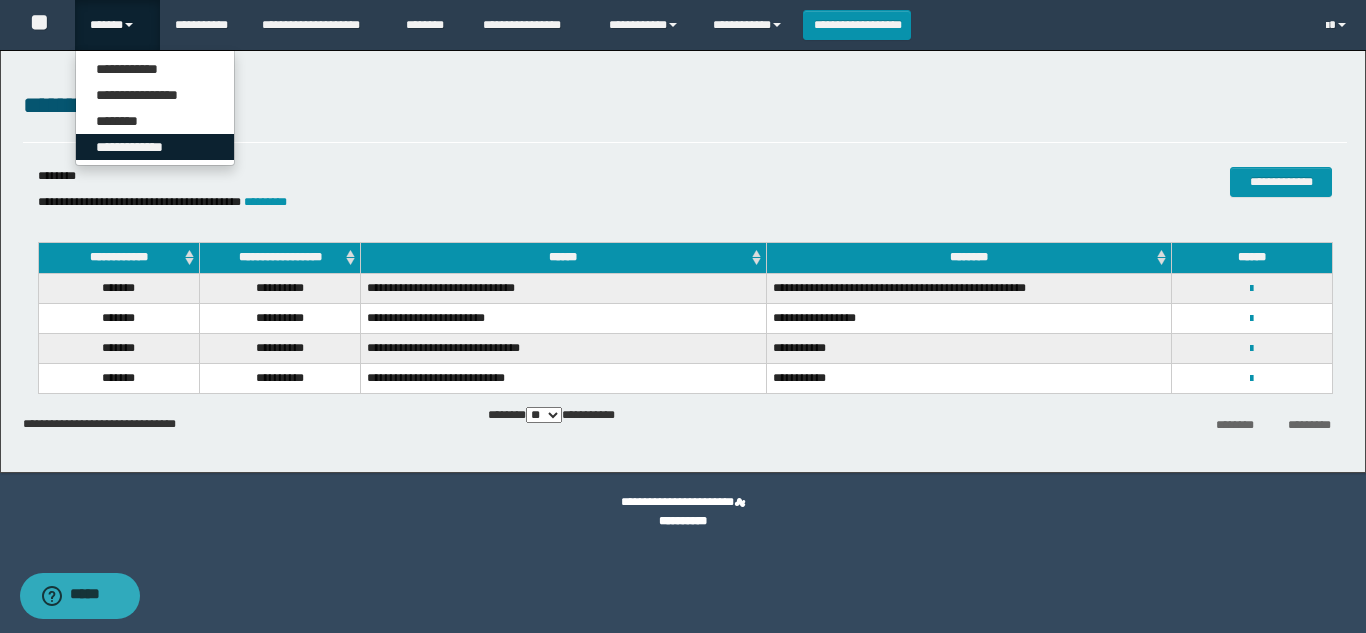 click on "**********" at bounding box center (155, 147) 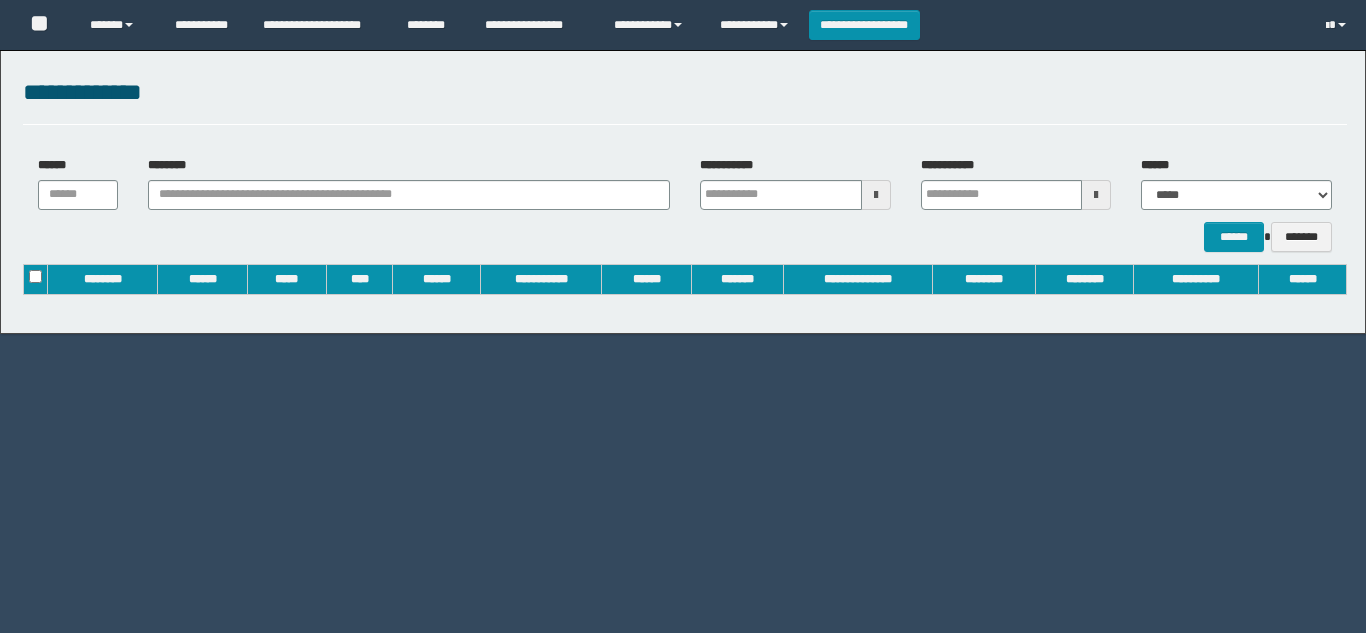 scroll, scrollTop: 0, scrollLeft: 0, axis: both 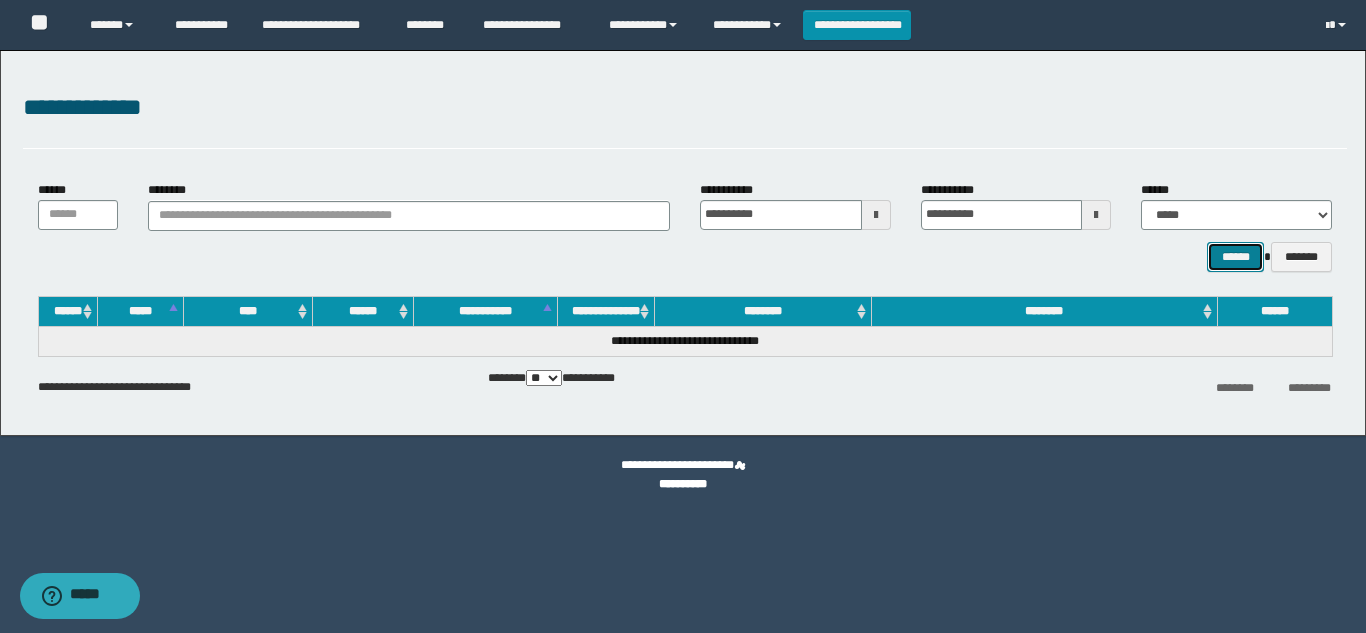 click on "******" at bounding box center (1235, 257) 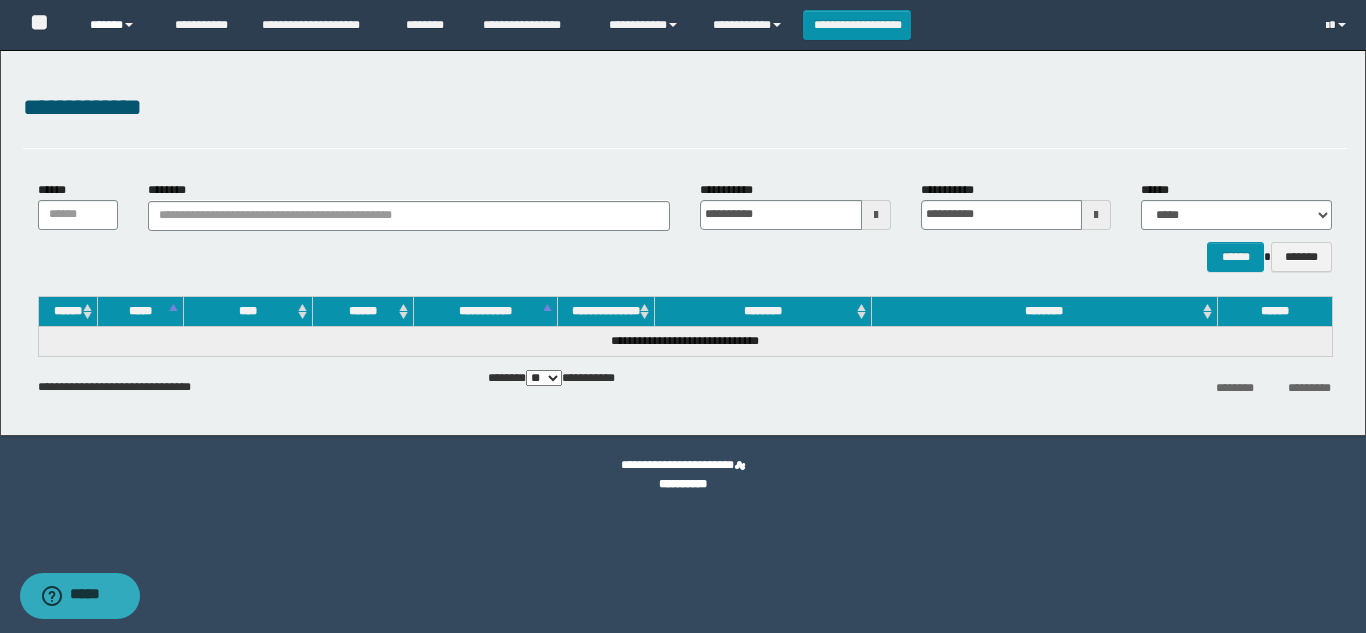 click on "******" at bounding box center (117, 25) 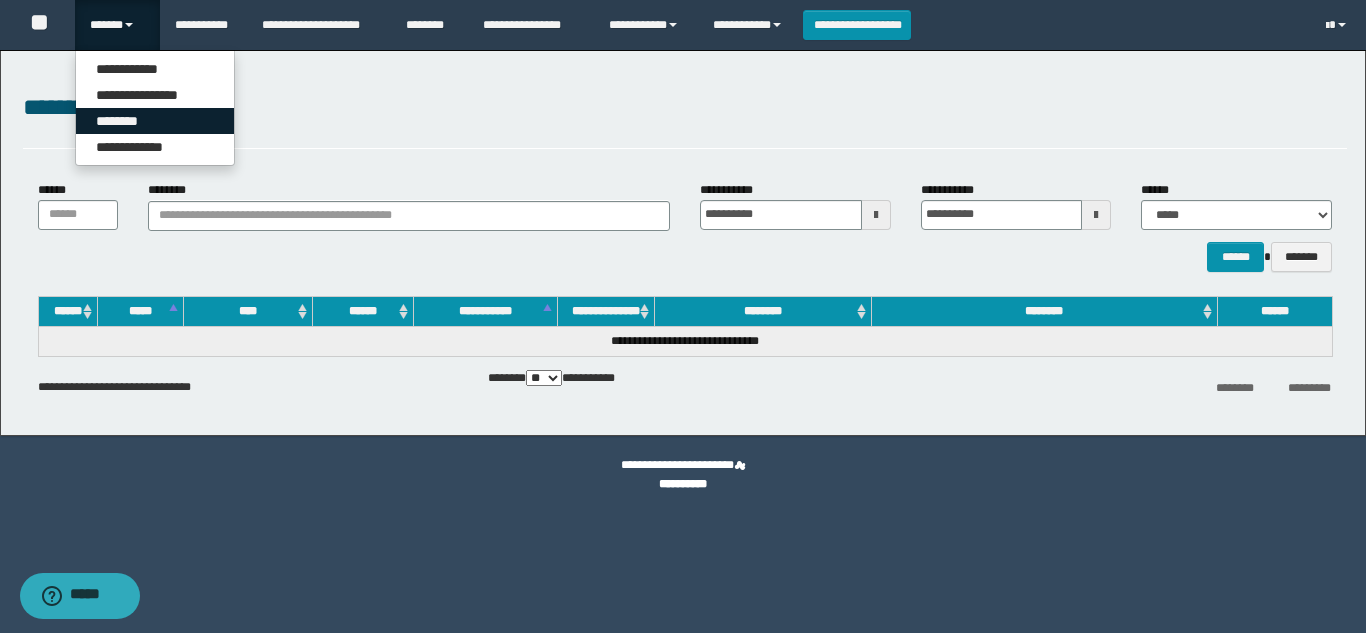 click on "********" at bounding box center (155, 121) 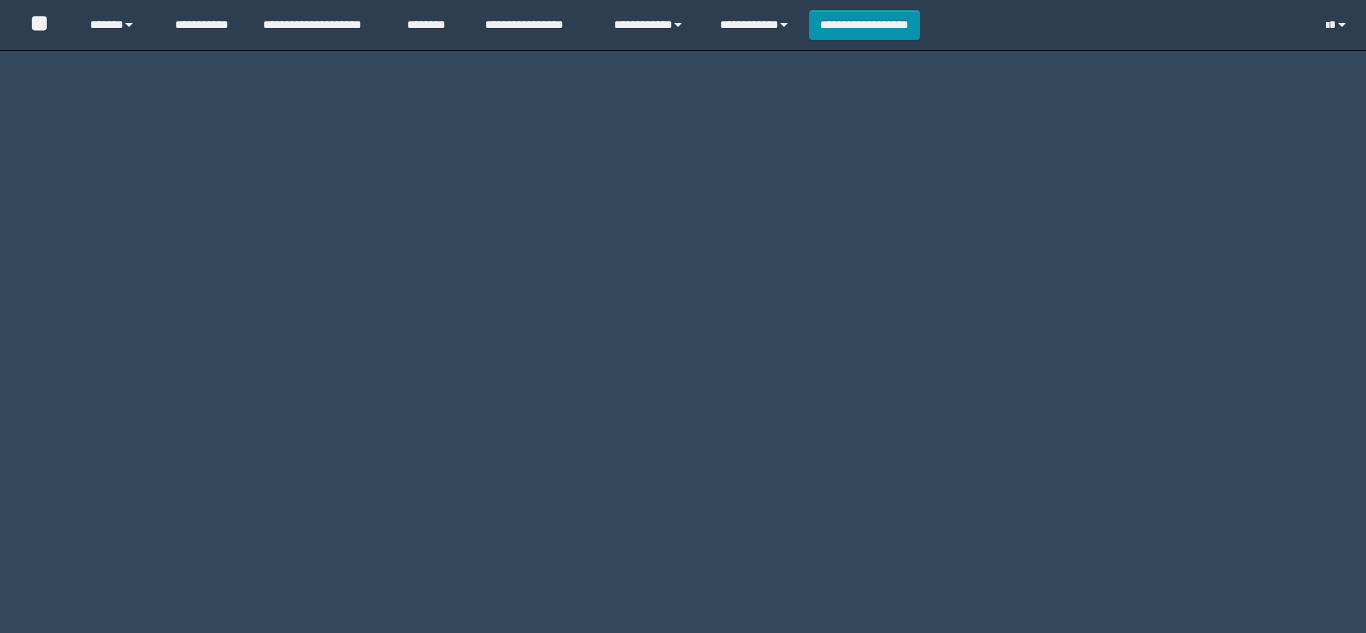 scroll, scrollTop: 0, scrollLeft: 0, axis: both 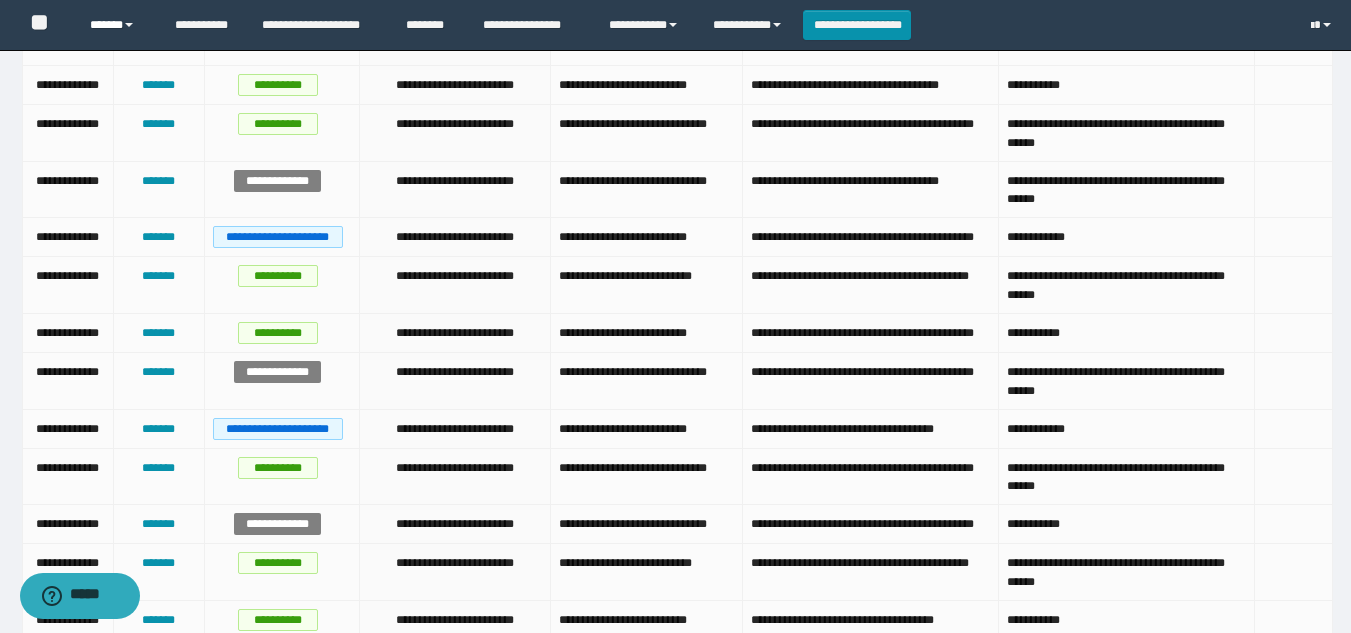 click on "******" at bounding box center (117, 25) 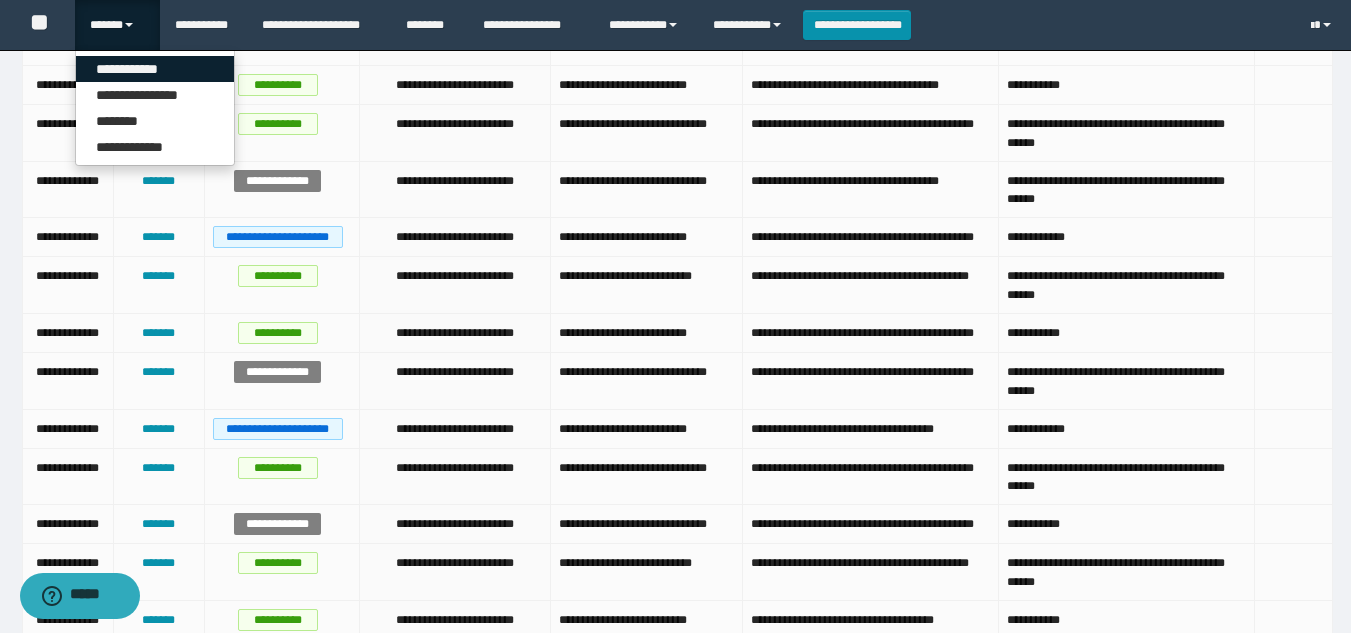 click on "**********" at bounding box center [155, 69] 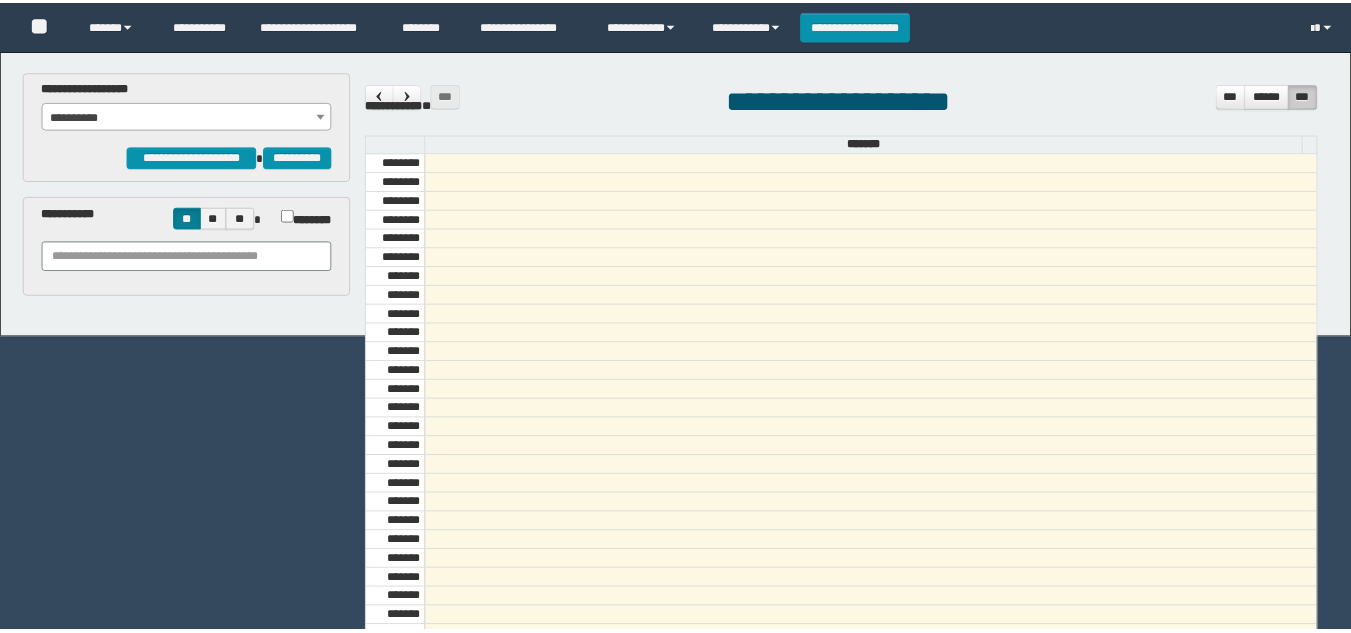 scroll, scrollTop: 0, scrollLeft: 0, axis: both 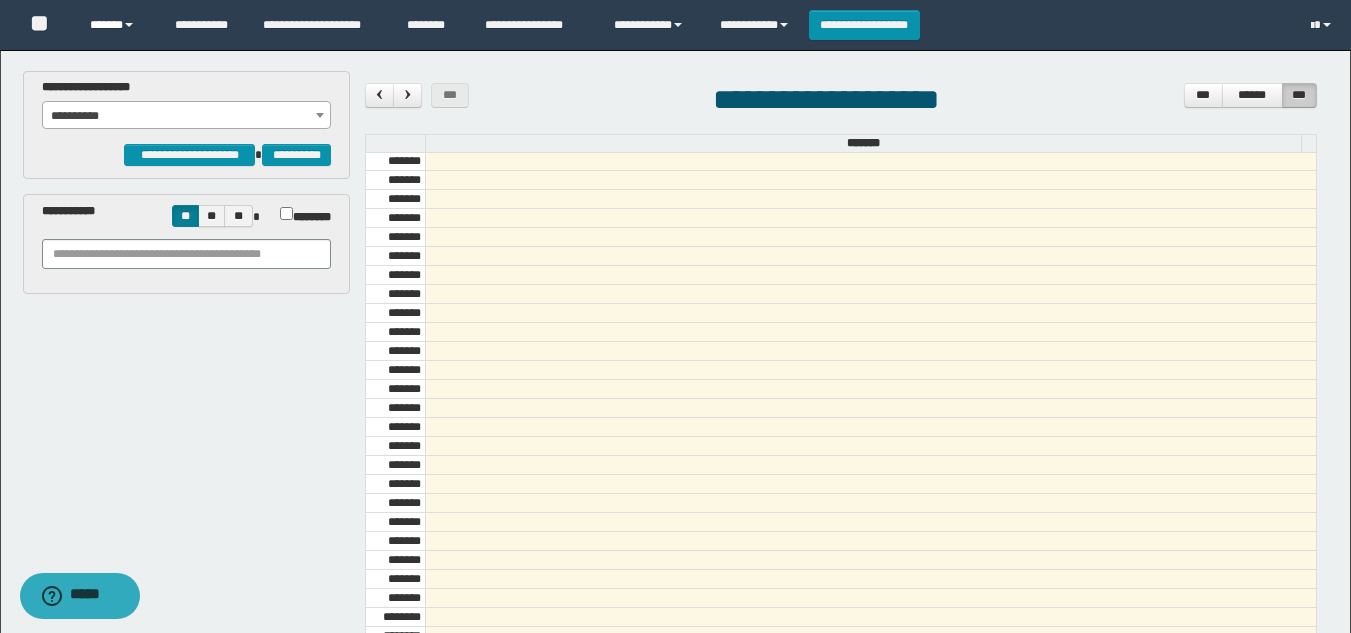 click at bounding box center [129, 25] 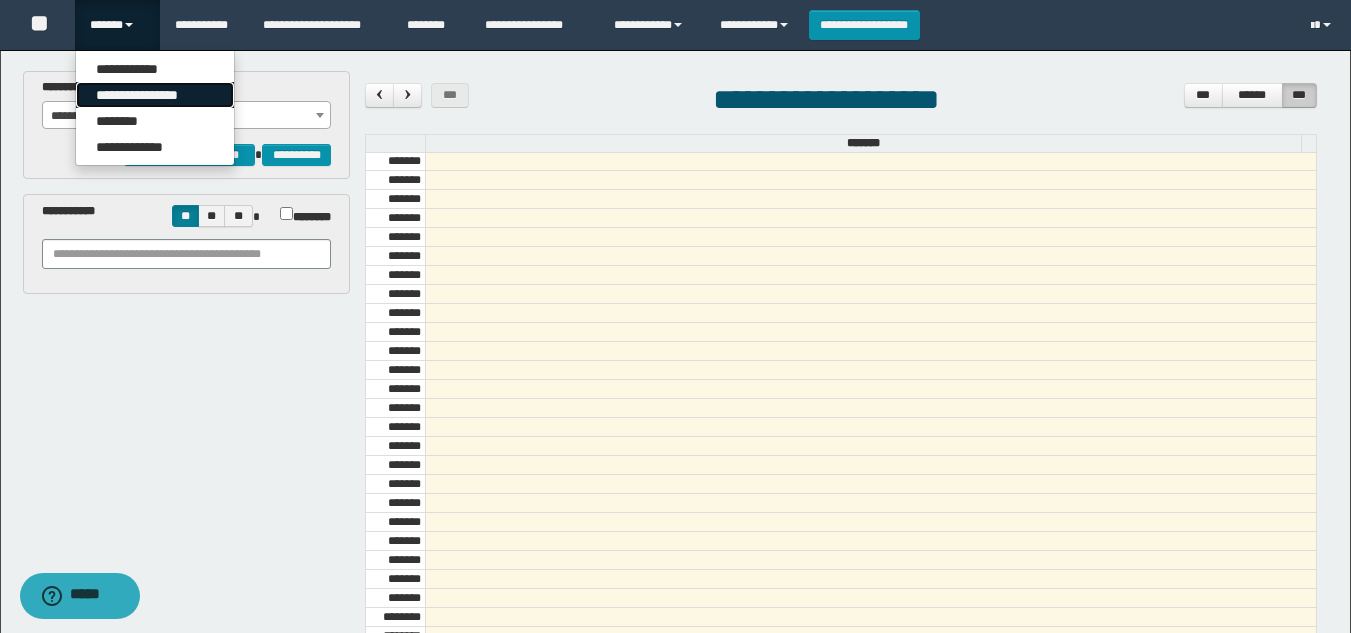 click on "**********" at bounding box center (155, 95) 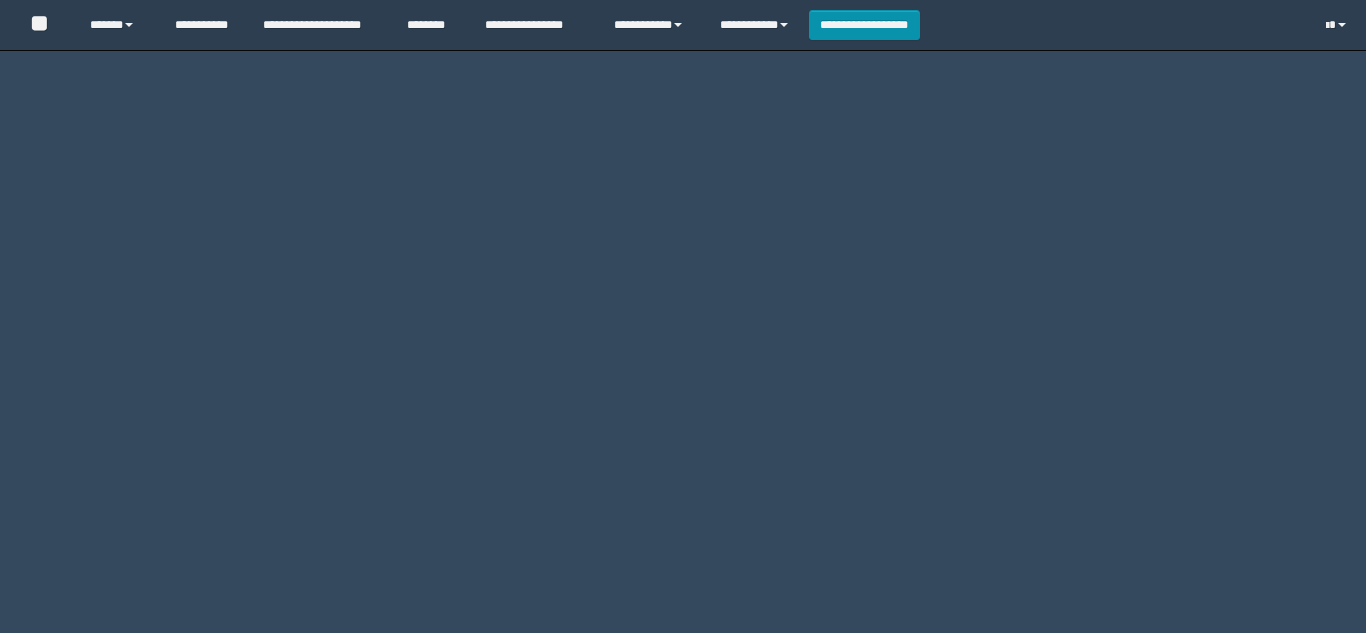 scroll, scrollTop: 0, scrollLeft: 0, axis: both 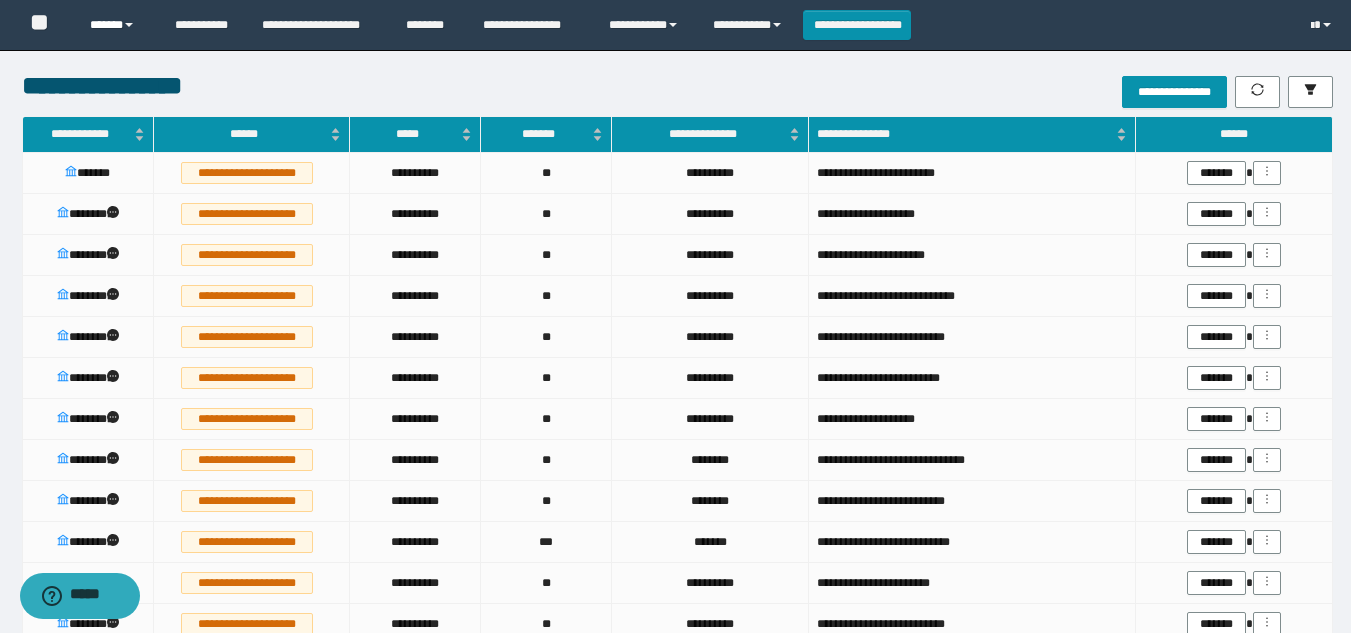 click on "******" at bounding box center (117, 25) 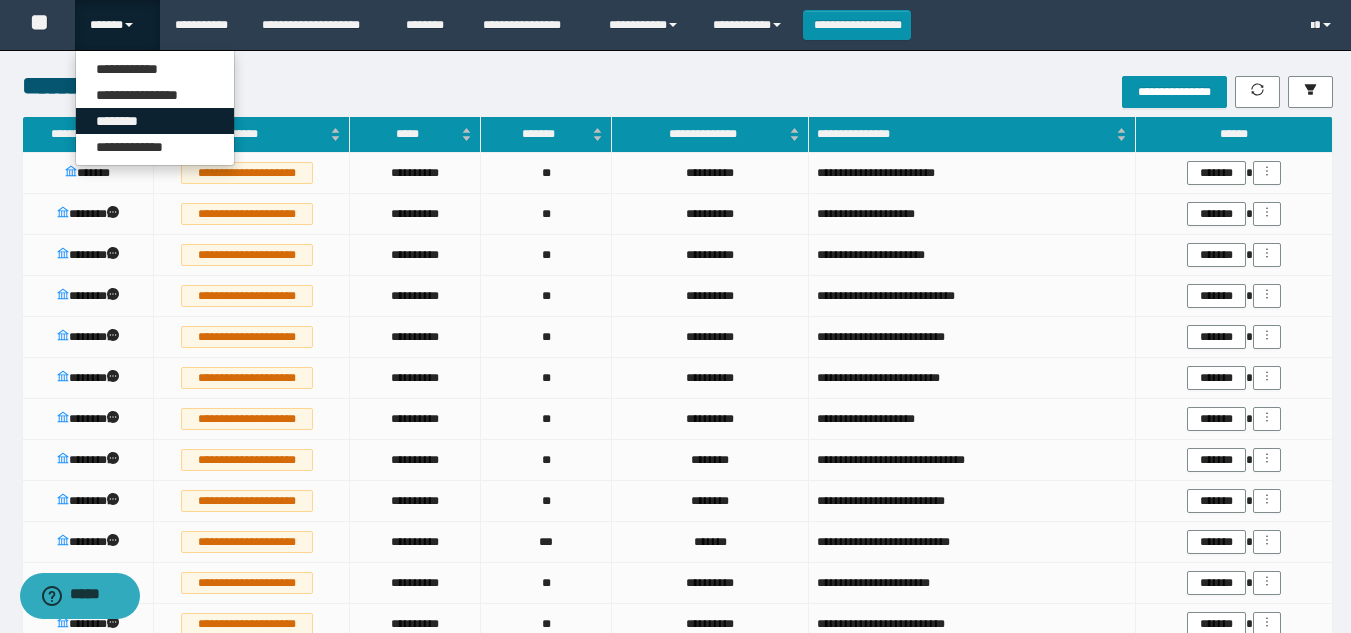 click on "********" at bounding box center [155, 121] 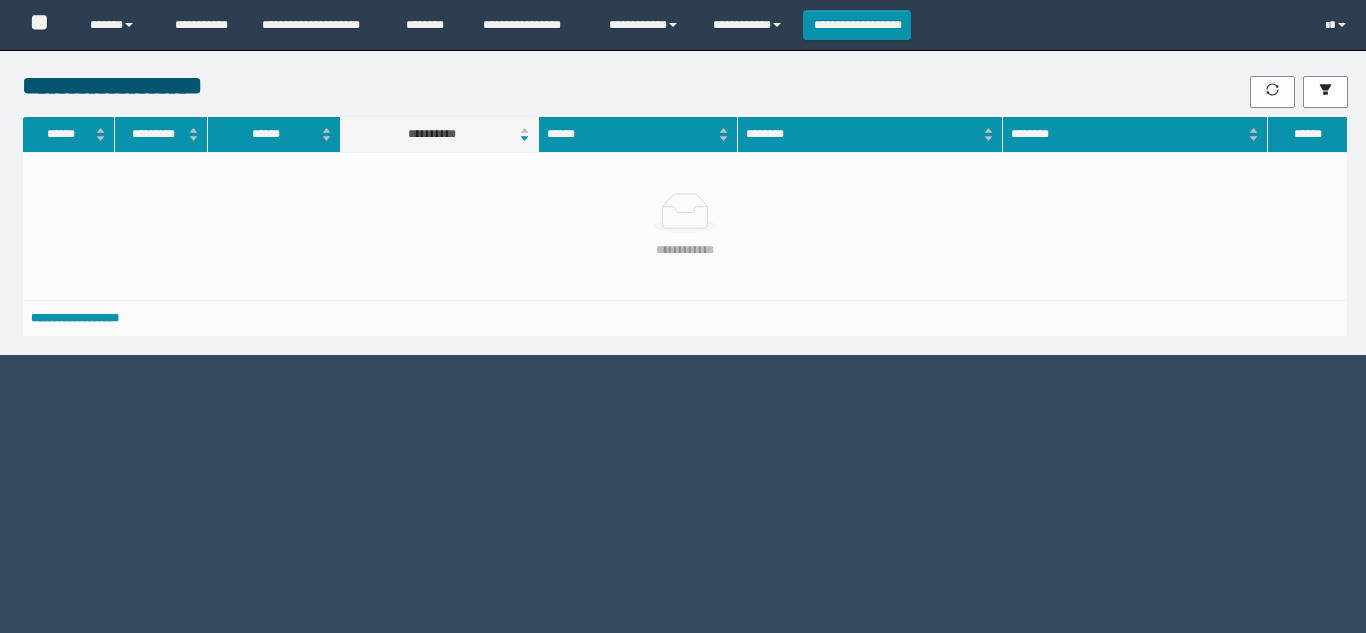 scroll, scrollTop: 0, scrollLeft: 0, axis: both 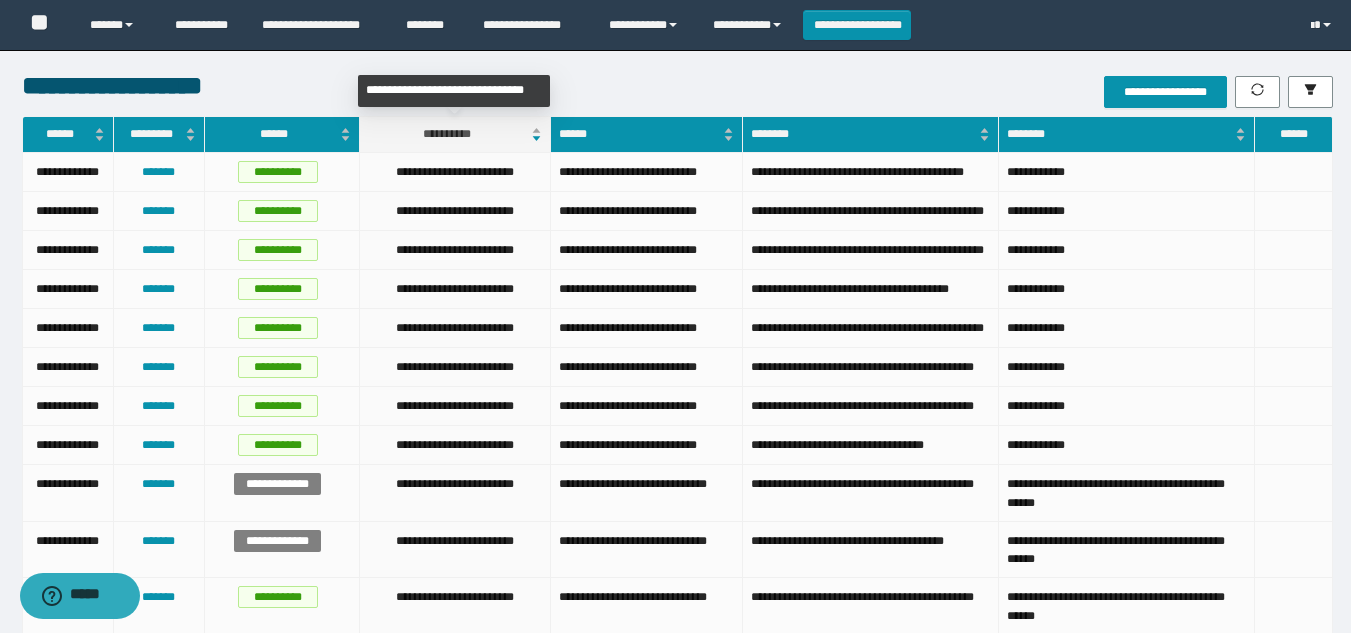 click on "**********" at bounding box center [455, 134] 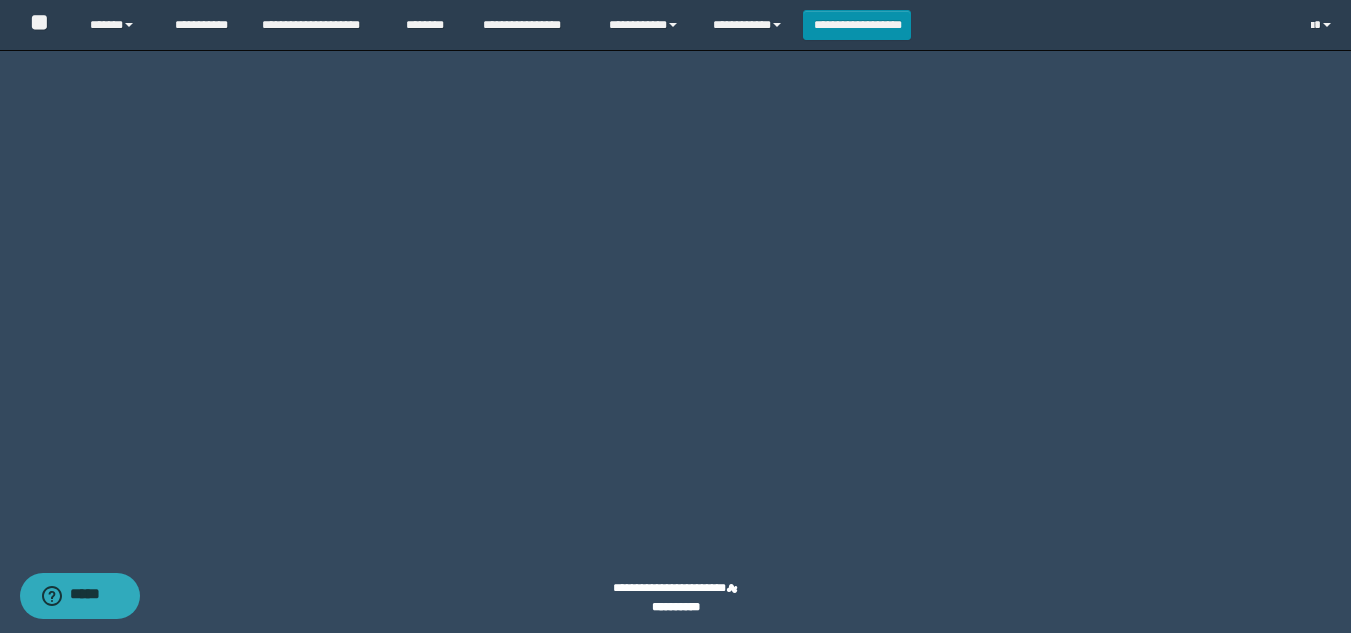 scroll, scrollTop: 2540, scrollLeft: 0, axis: vertical 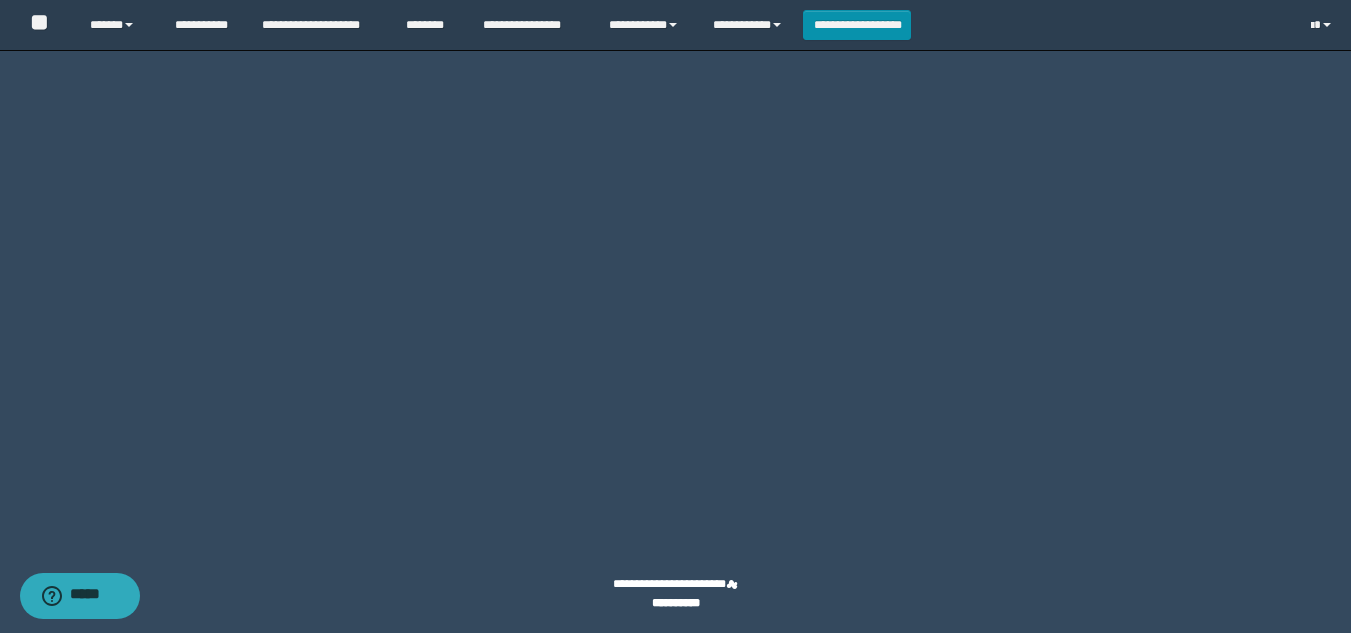 drag, startPoint x: 816, startPoint y: 182, endPoint x: 758, endPoint y: 190, distance: 58.549126 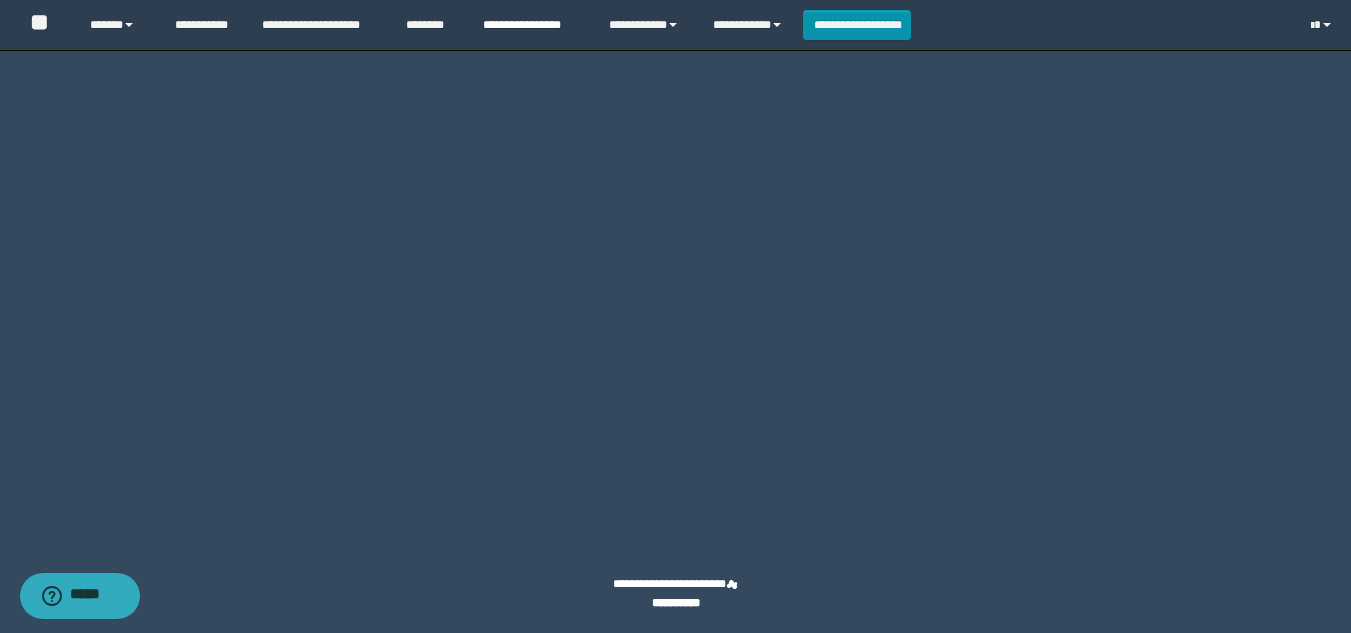 click on "**********" at bounding box center [531, 25] 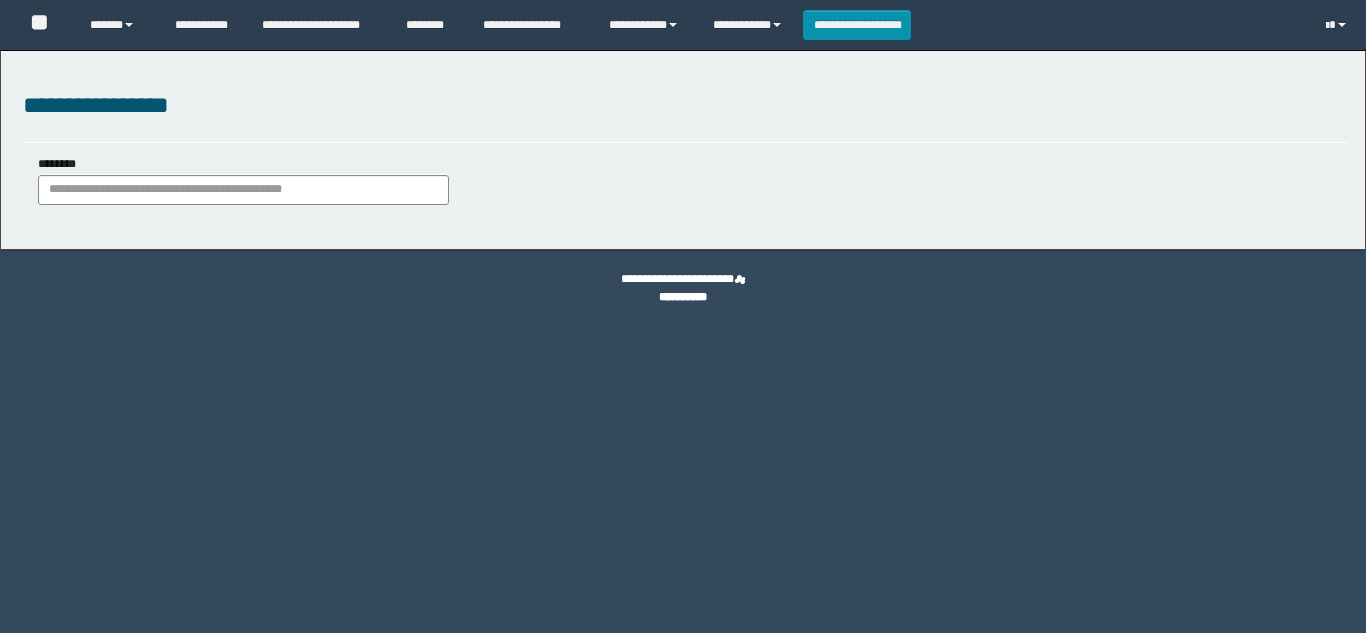 scroll, scrollTop: 0, scrollLeft: 0, axis: both 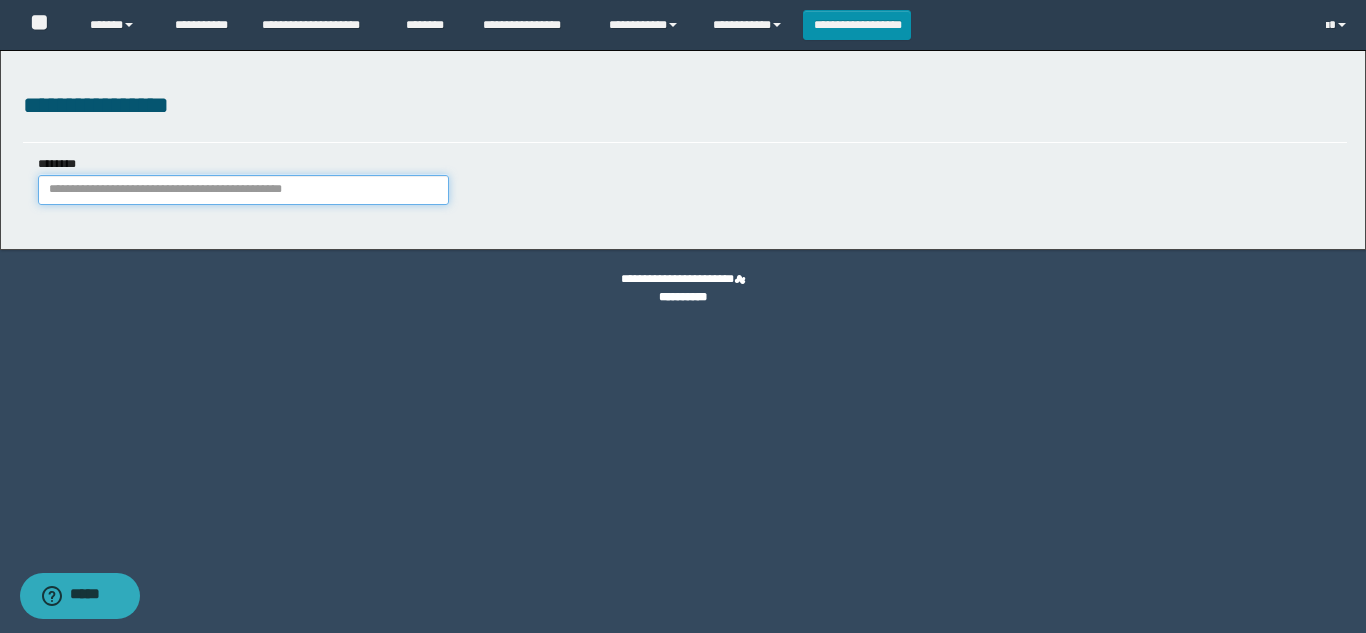 click on "********" at bounding box center [243, 190] 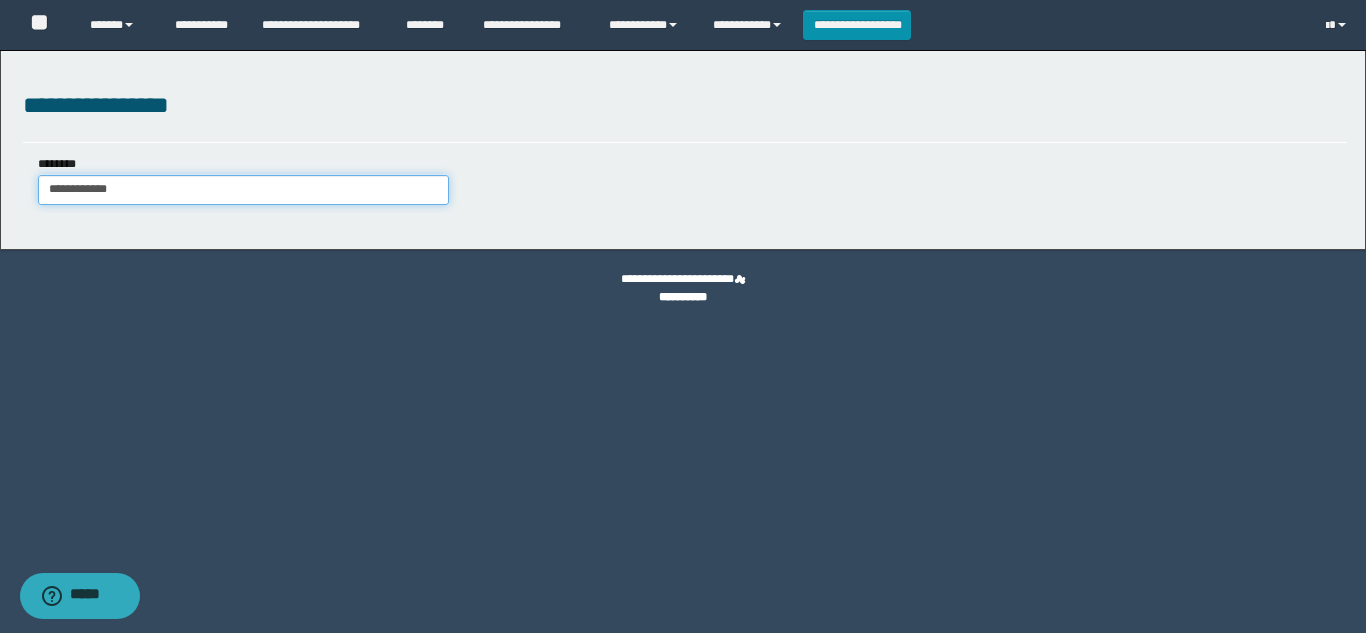 click on "**********" at bounding box center [243, 190] 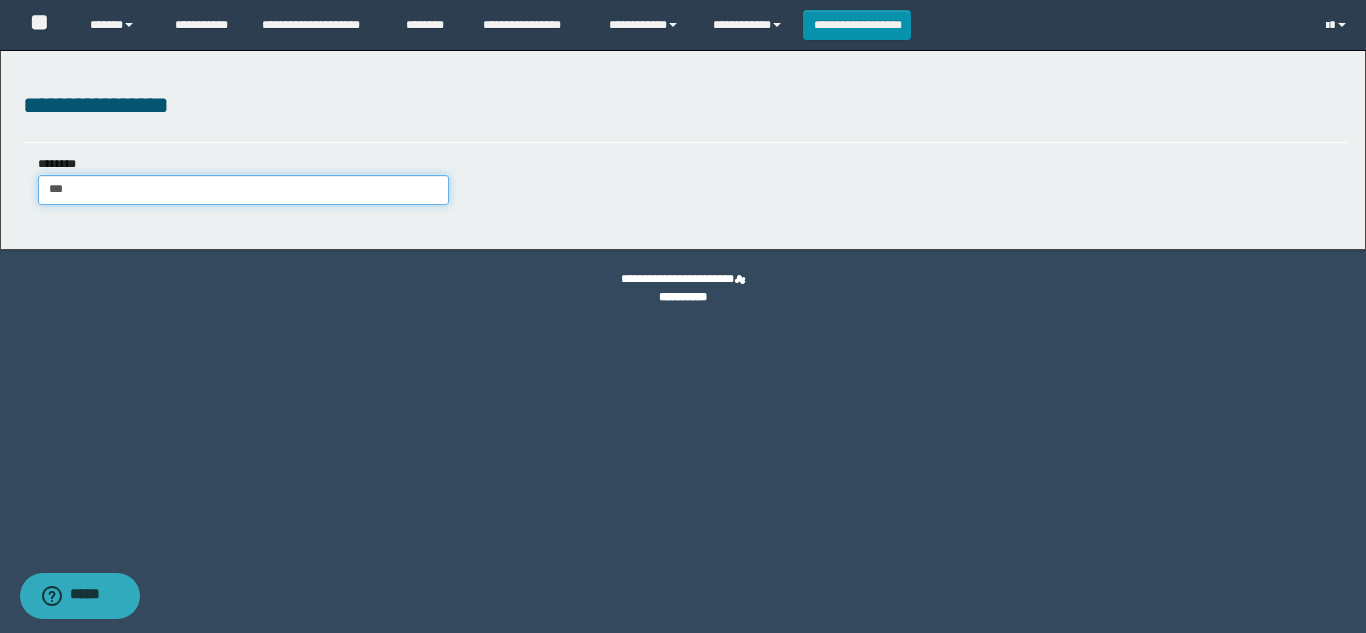 type on "*" 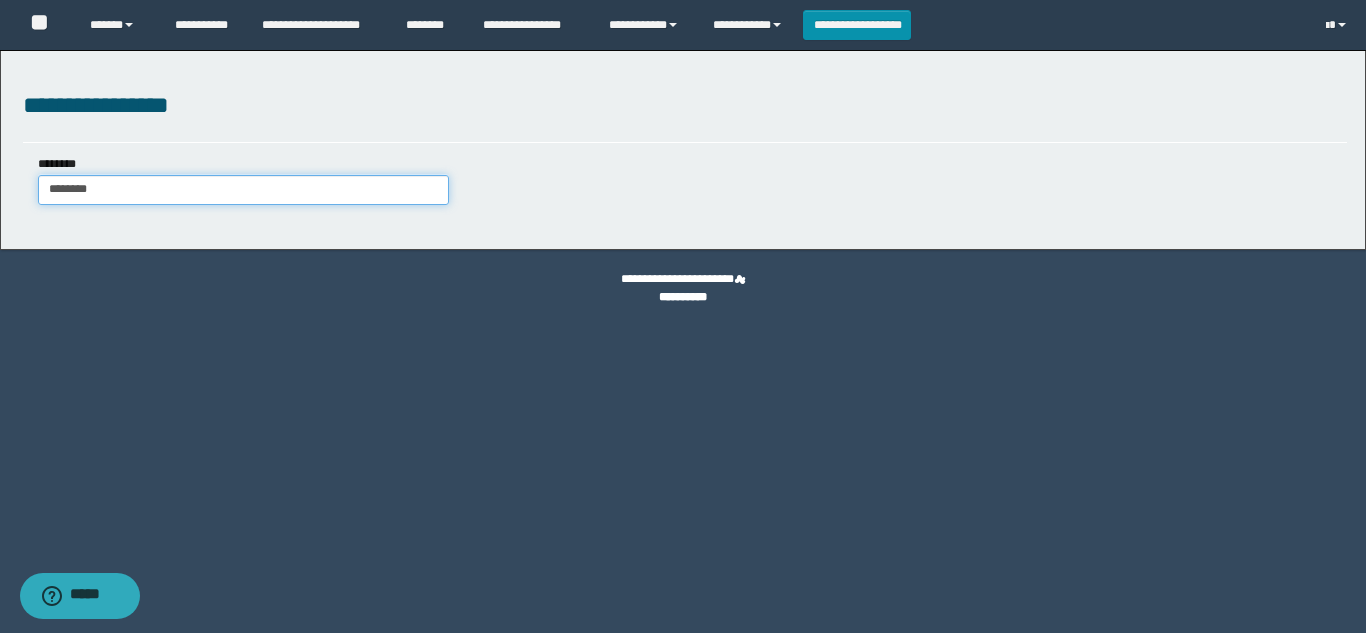 type on "********" 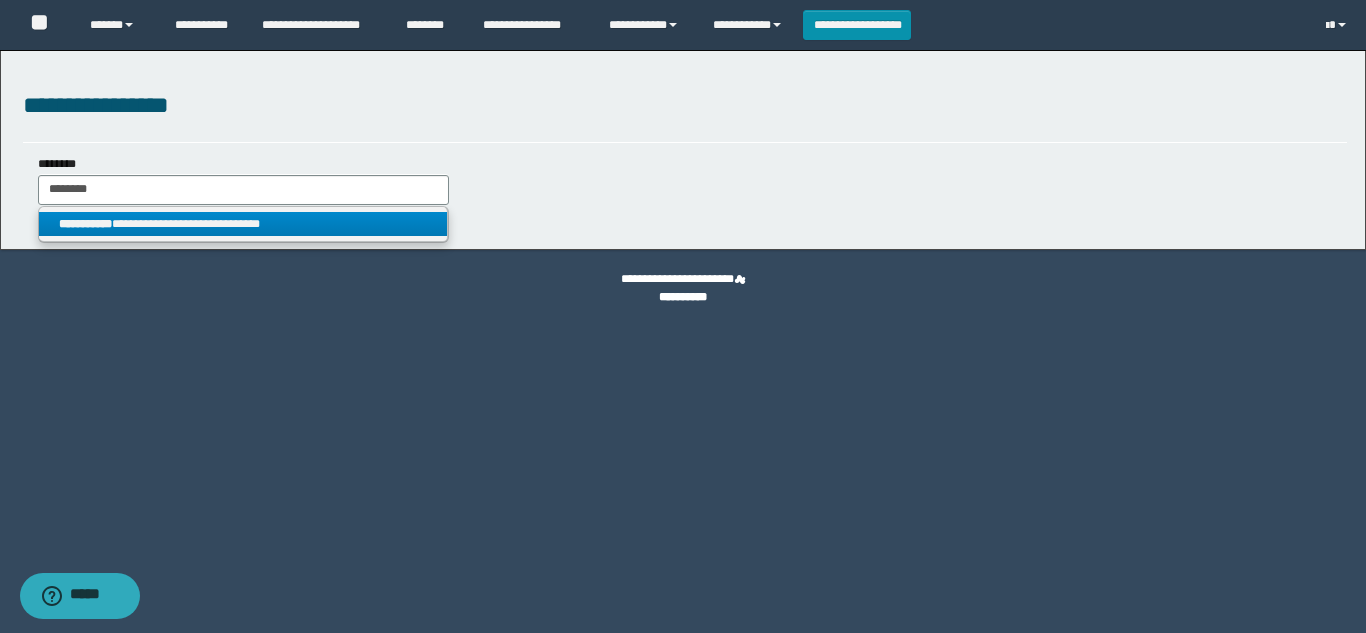 click on "**********" at bounding box center [243, 224] 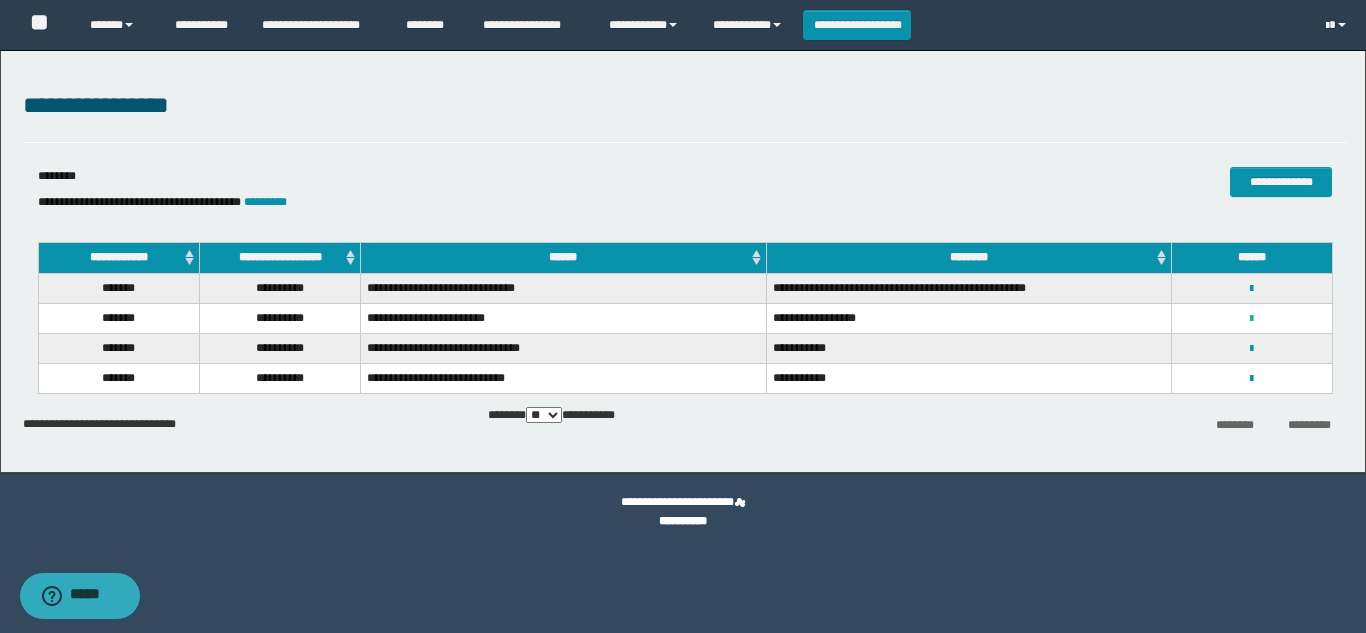 click at bounding box center (1251, 319) 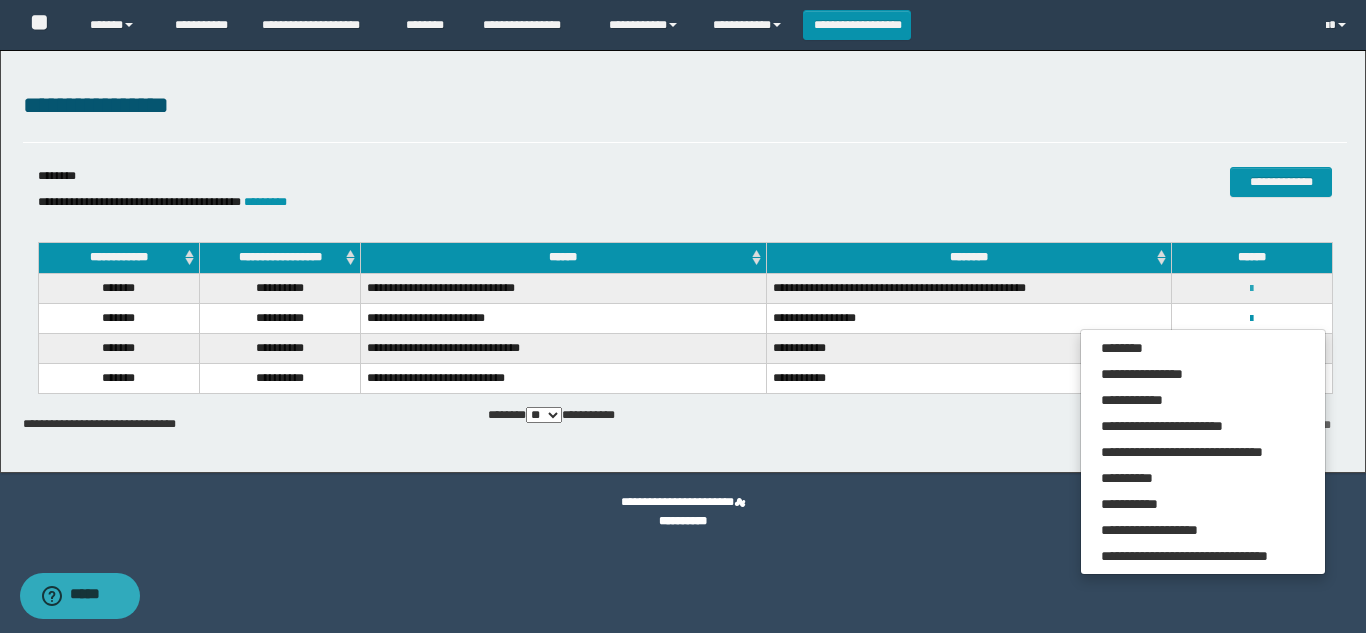 click at bounding box center [1251, 289] 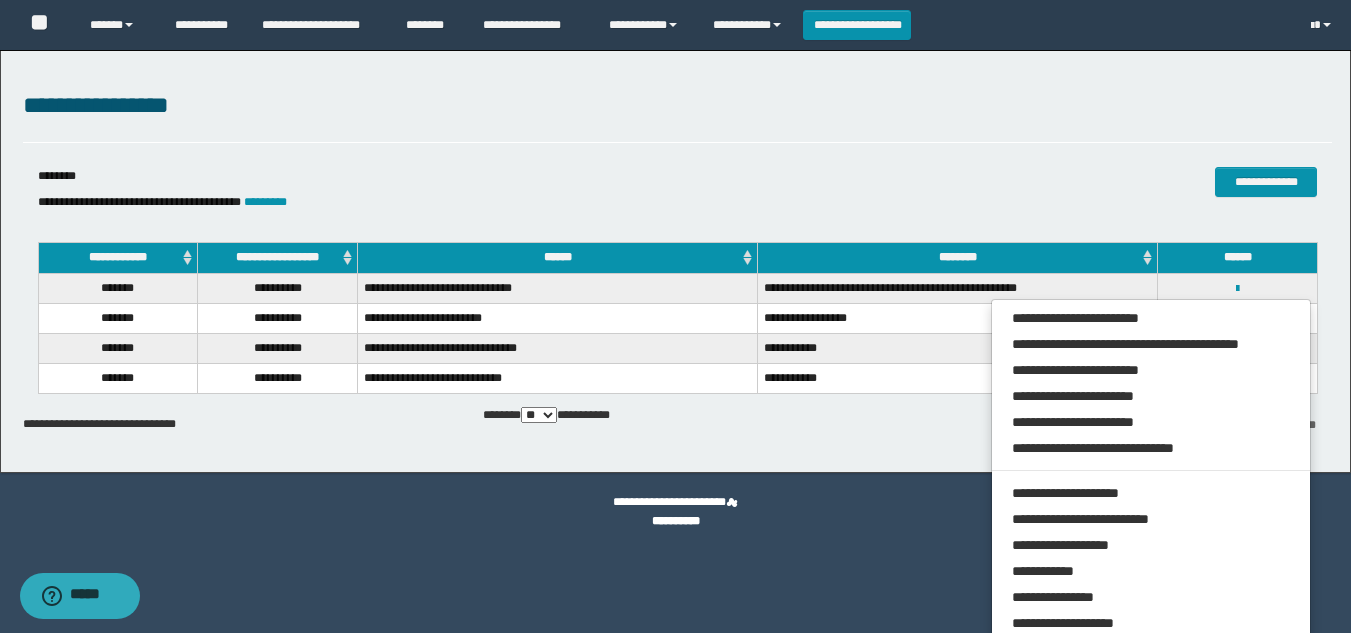 click on "**********" at bounding box center (1114, 182) 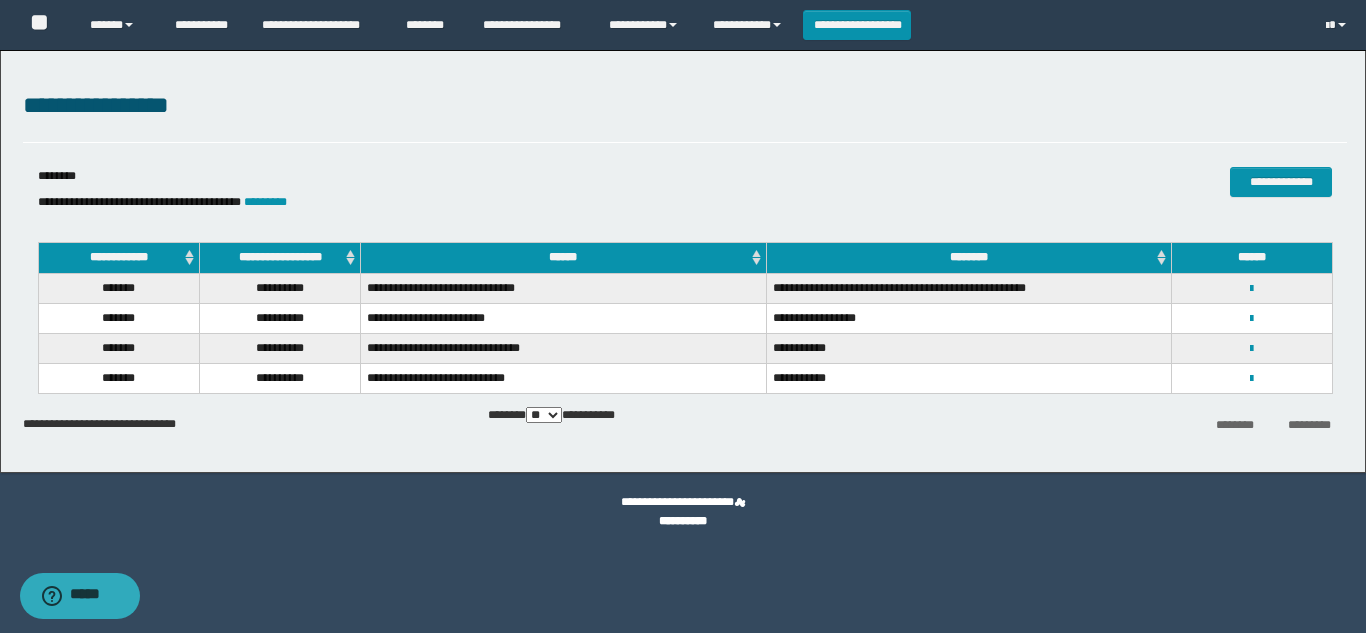 click on "**********" at bounding box center (1252, 378) 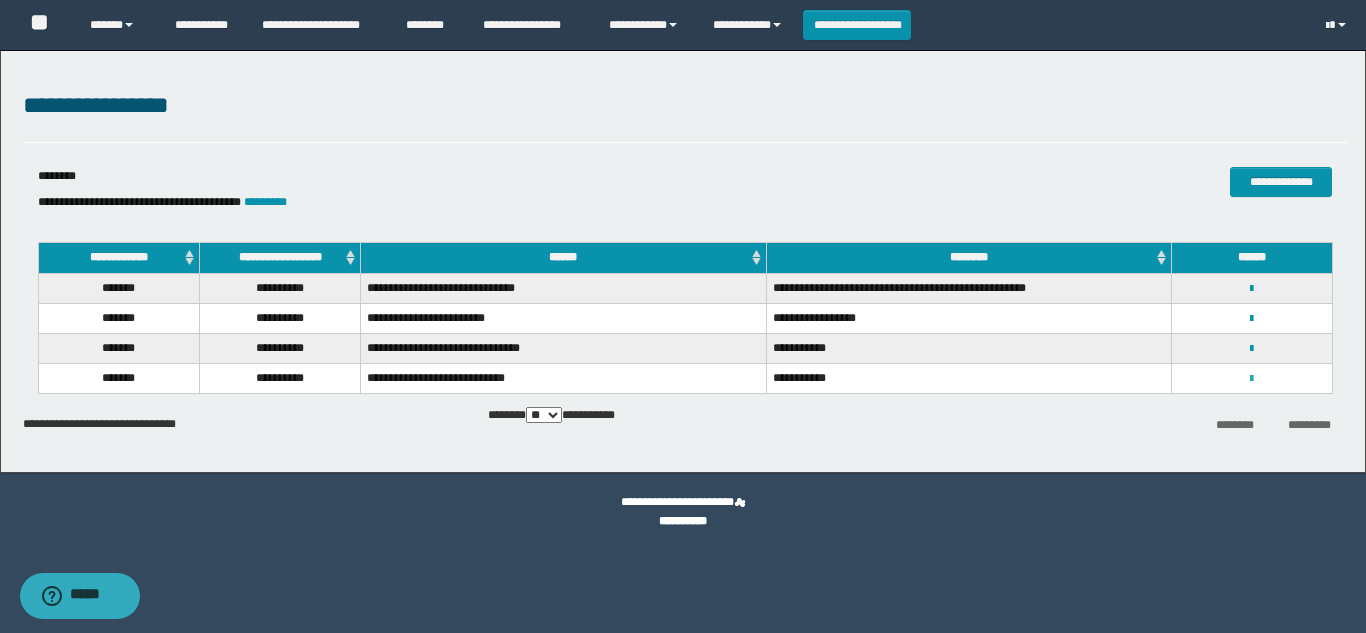 click at bounding box center [1251, 379] 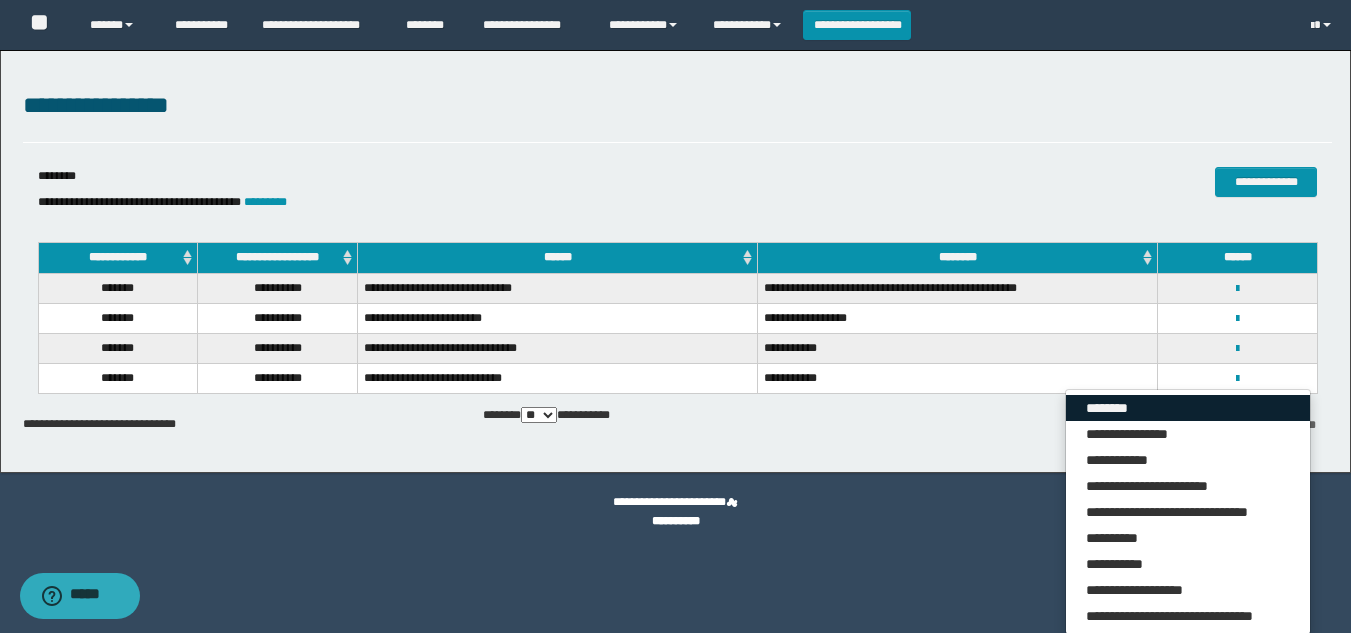 click on "********" at bounding box center (1188, 408) 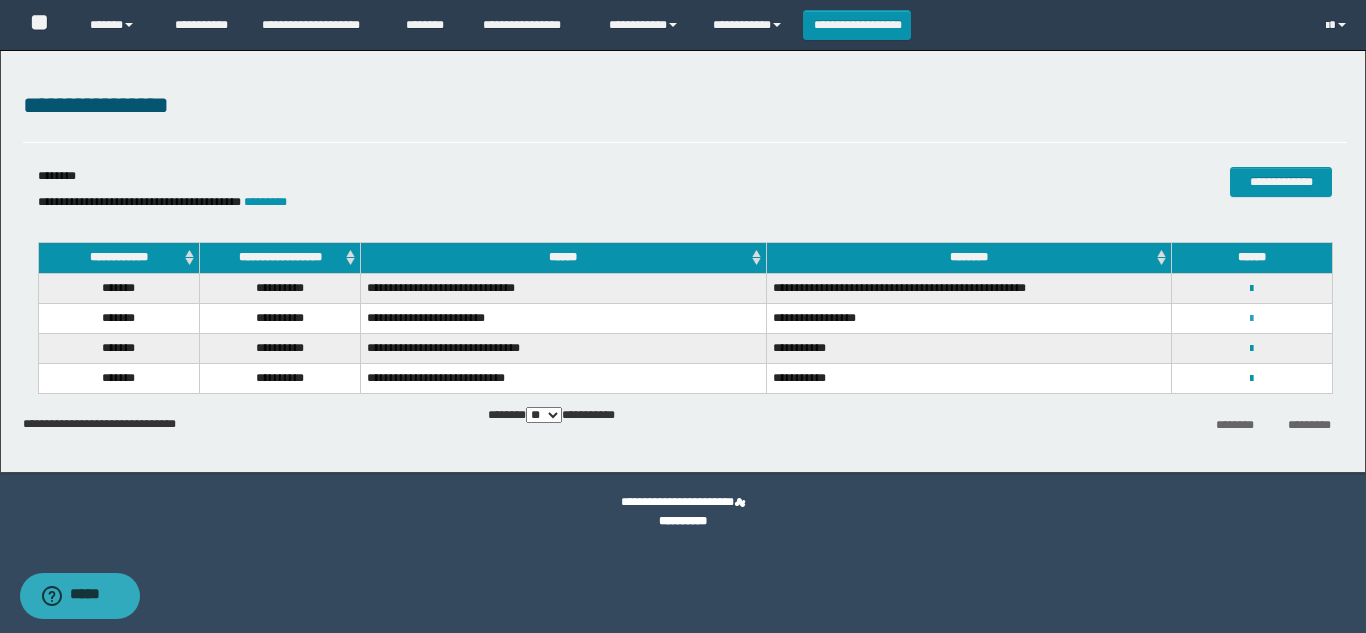 click at bounding box center (1251, 319) 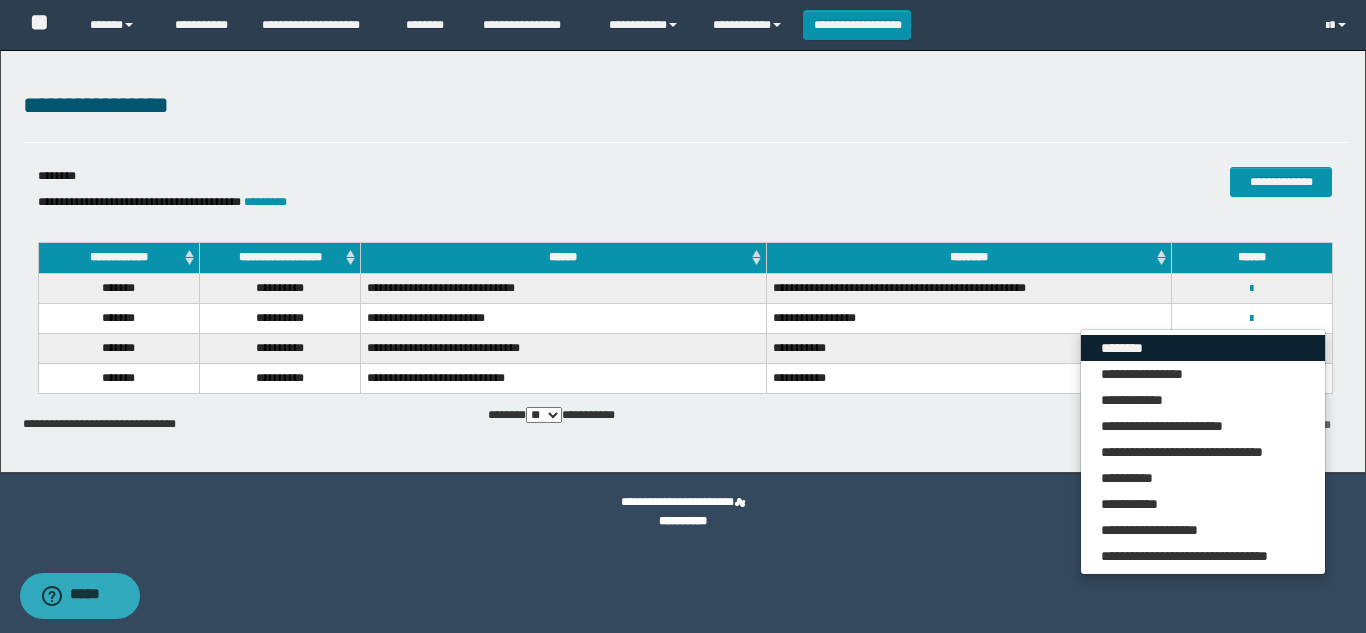 click on "********" at bounding box center (1203, 348) 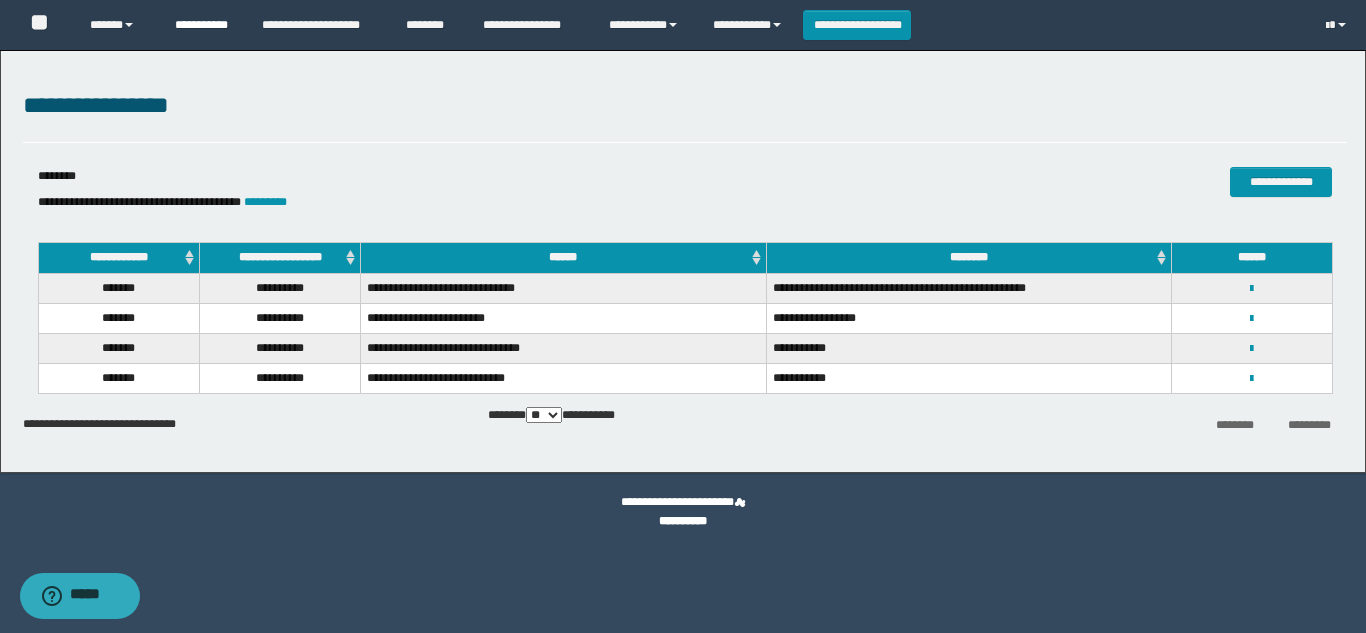 click on "**********" at bounding box center (203, 25) 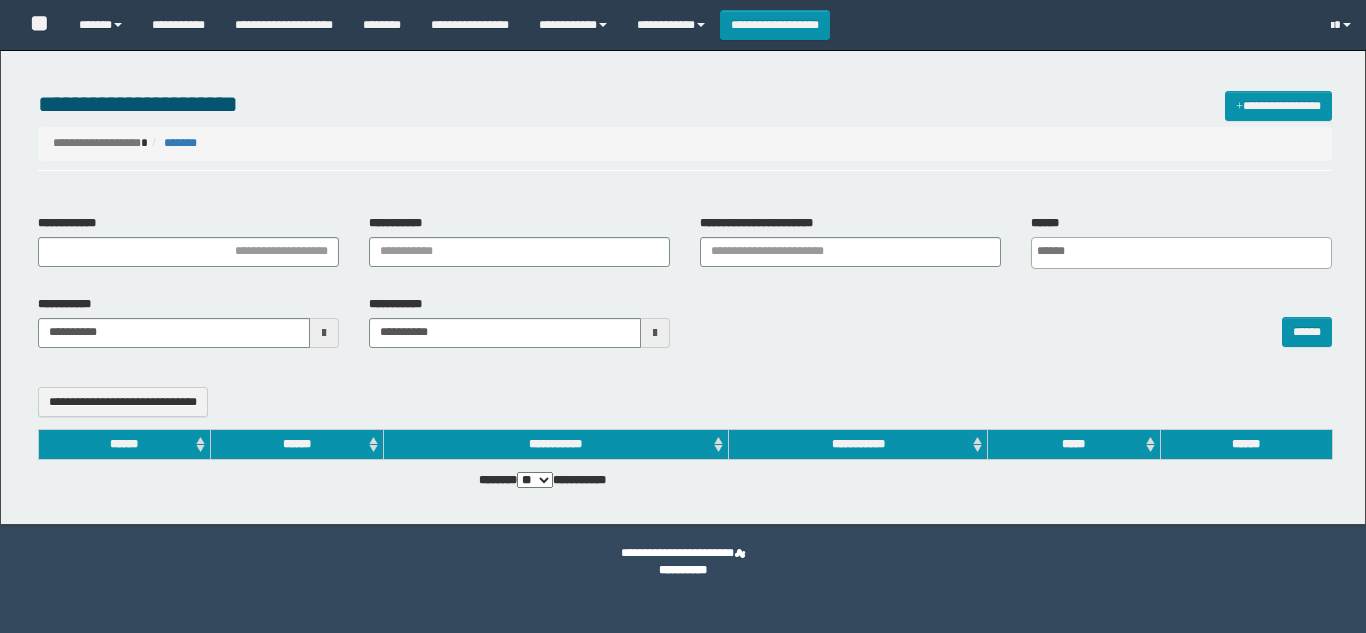 select 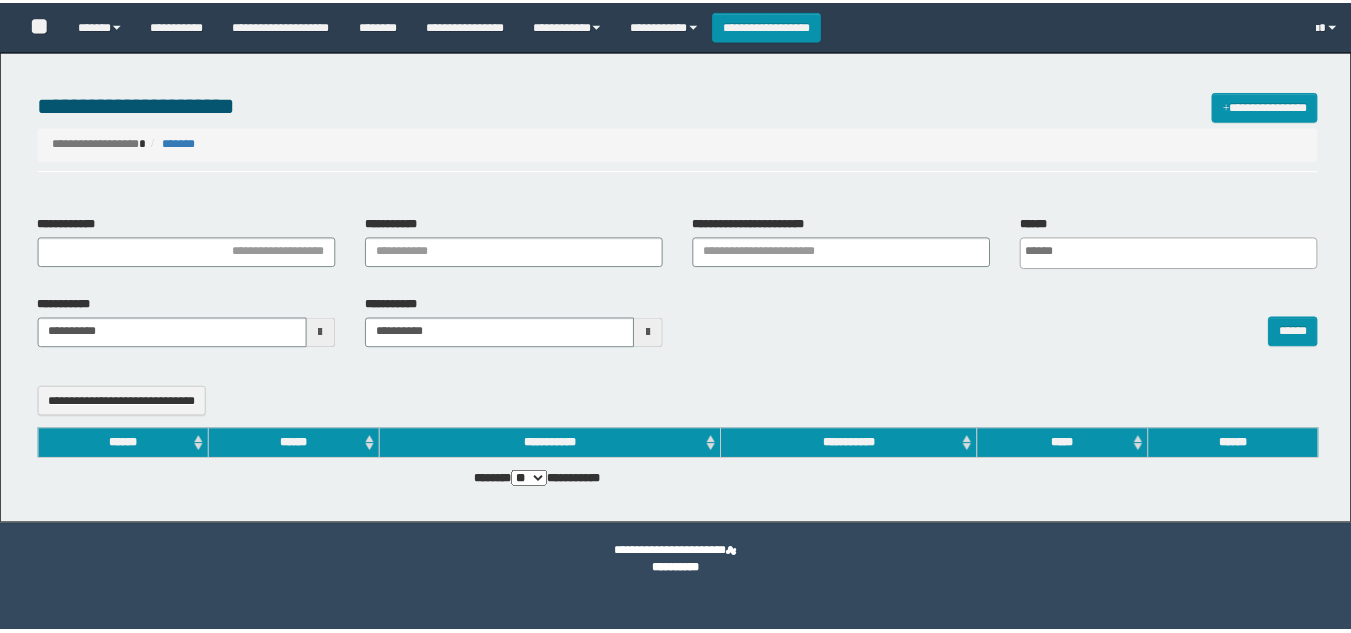 scroll, scrollTop: 0, scrollLeft: 0, axis: both 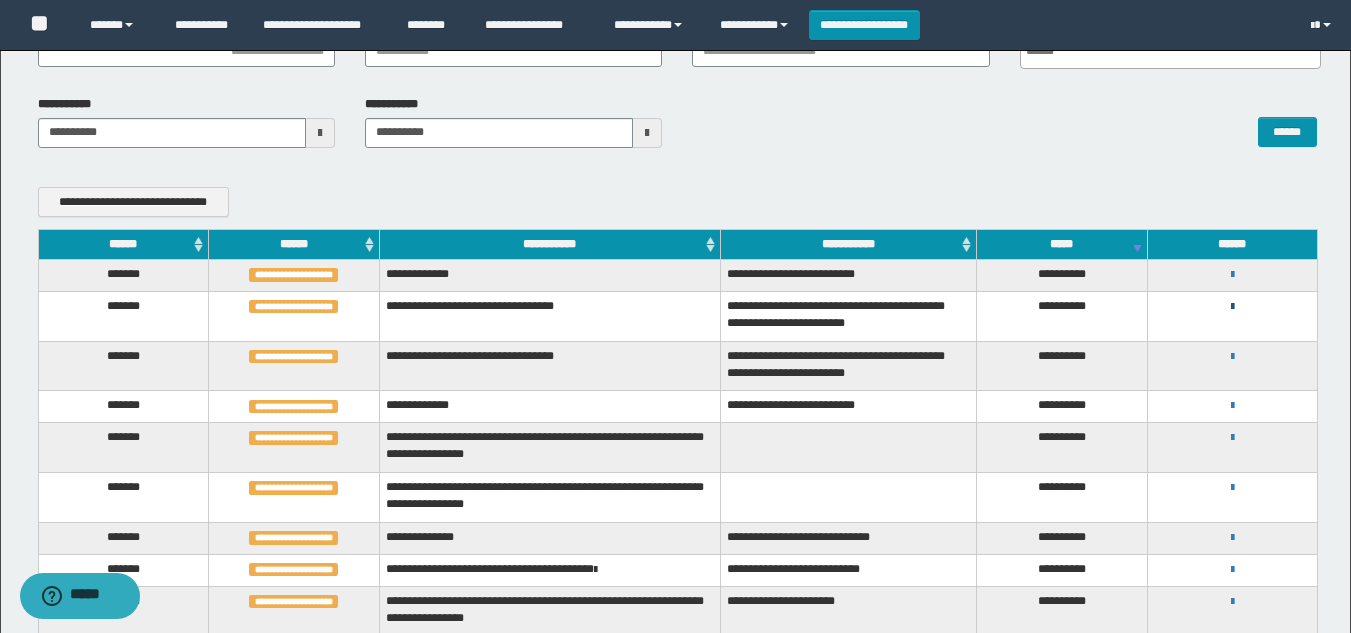 click at bounding box center (1232, 307) 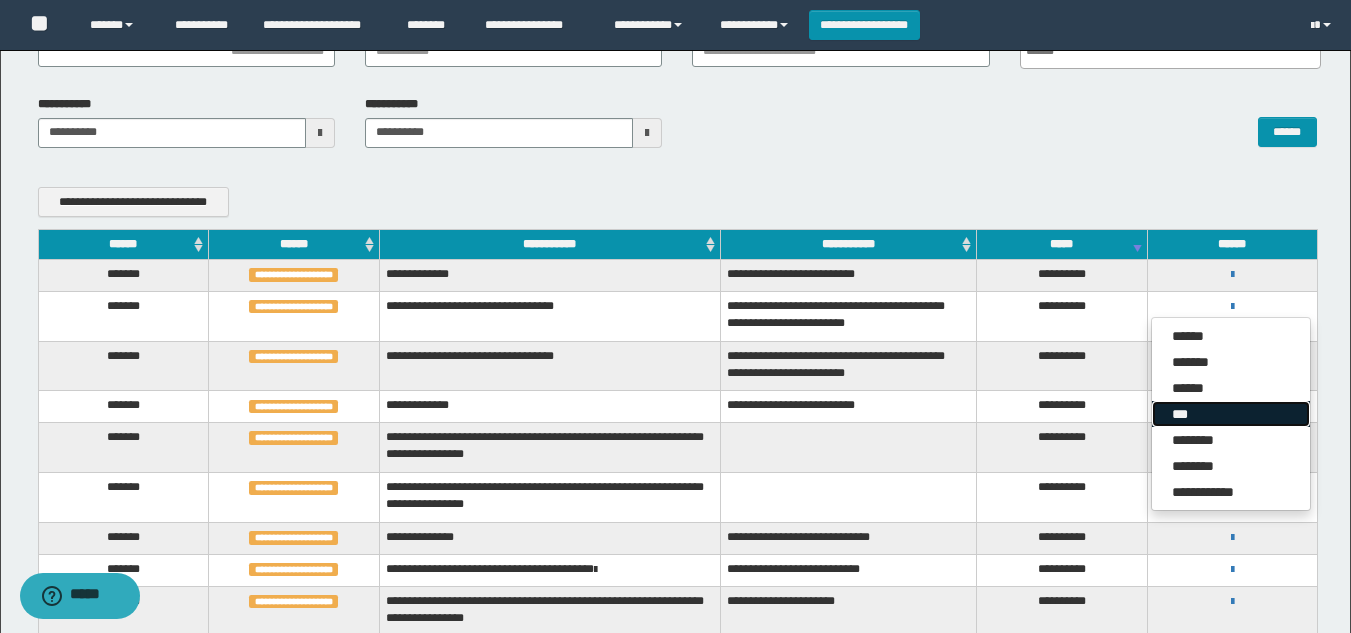 click on "***" at bounding box center [1231, 414] 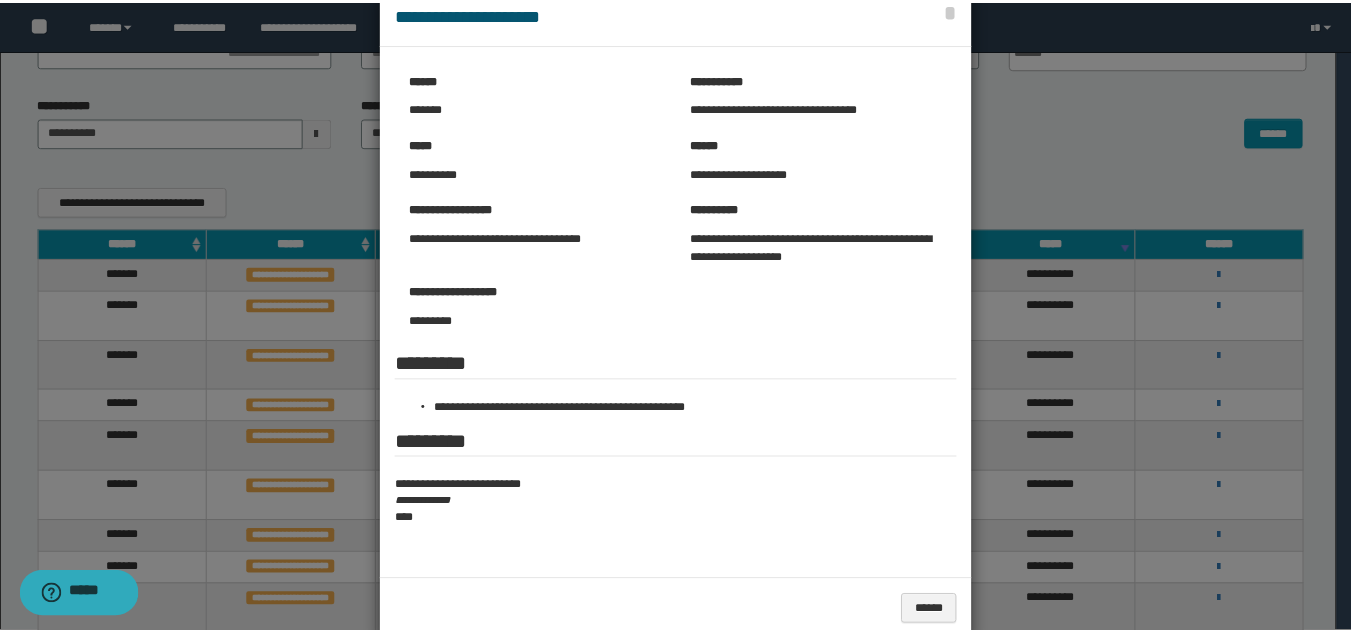 scroll, scrollTop: 83, scrollLeft: 0, axis: vertical 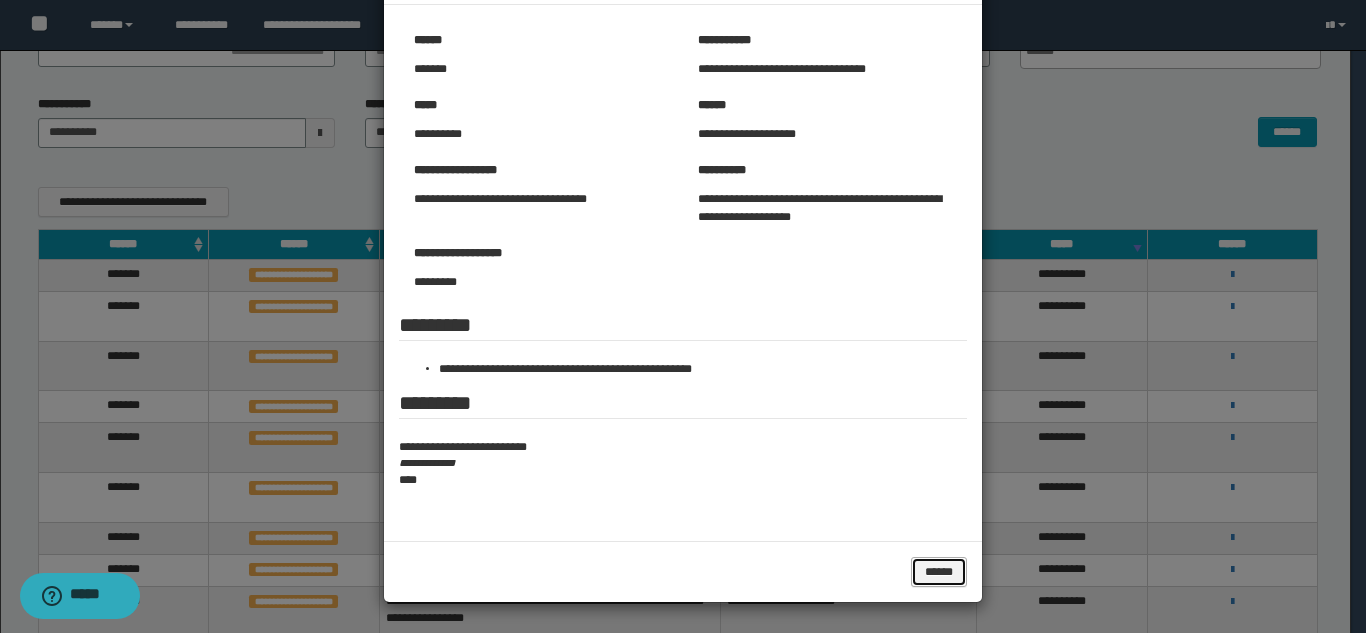 click on "******" at bounding box center (939, 572) 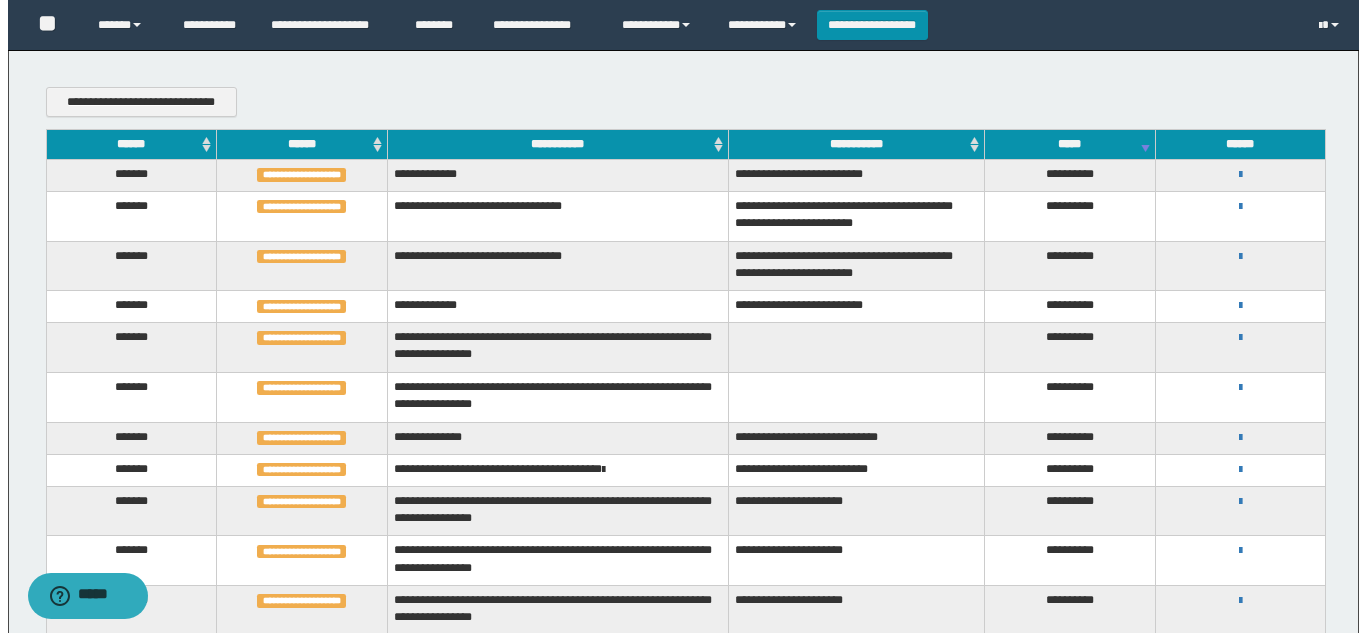 scroll, scrollTop: 400, scrollLeft: 0, axis: vertical 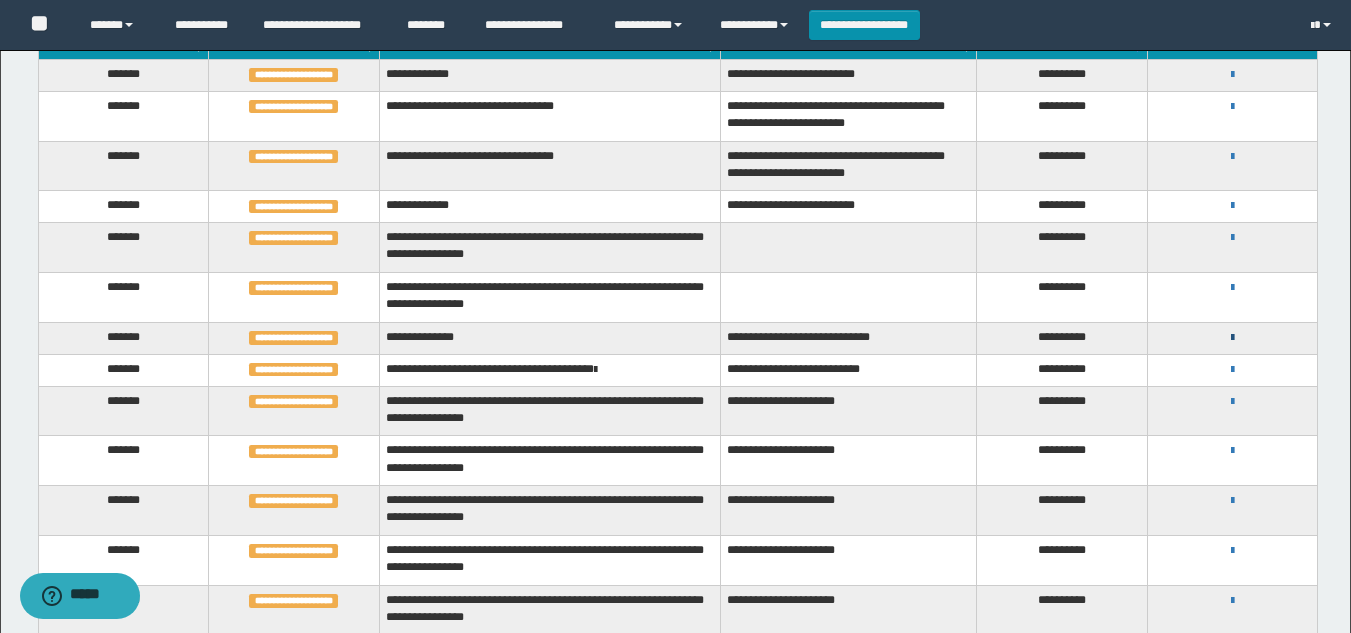 click at bounding box center (1232, 338) 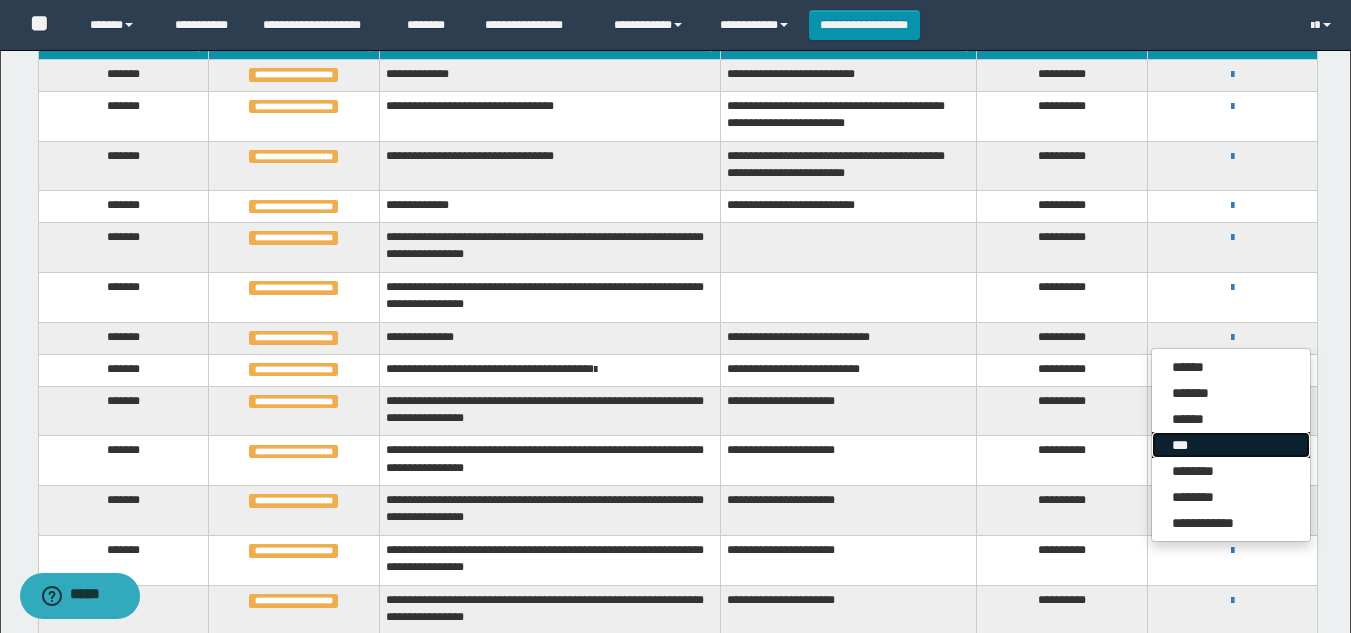 click on "***" at bounding box center [1231, 445] 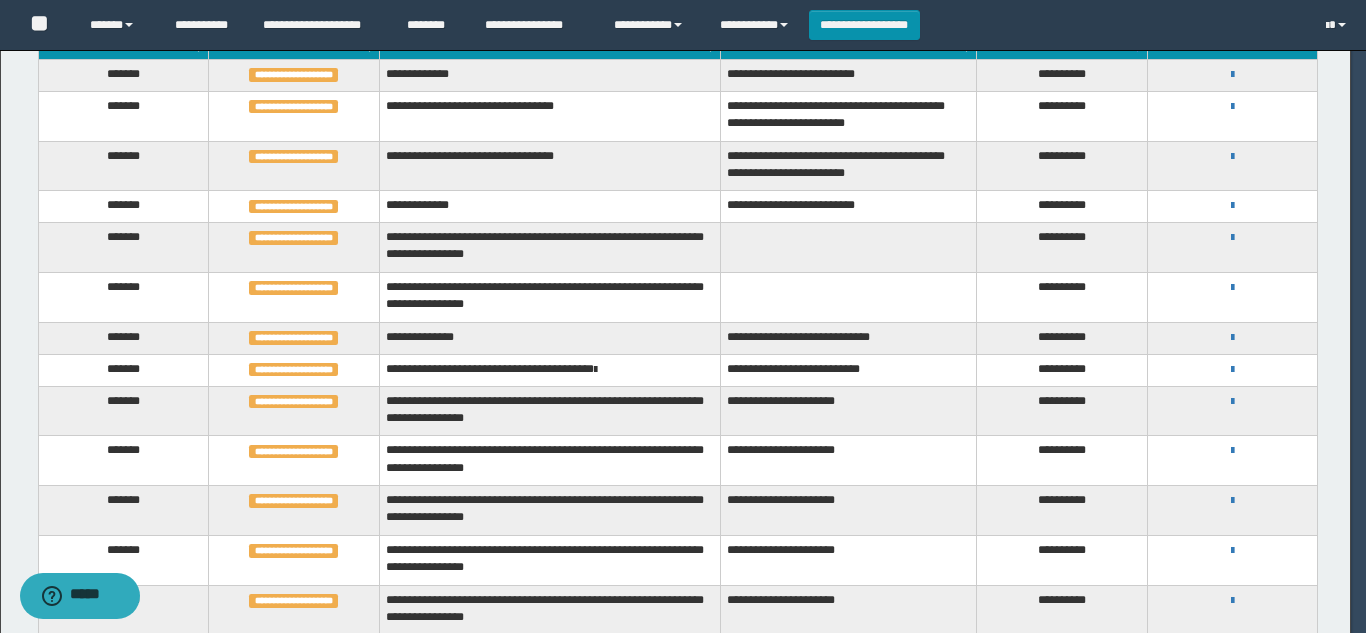 scroll, scrollTop: 0, scrollLeft: 0, axis: both 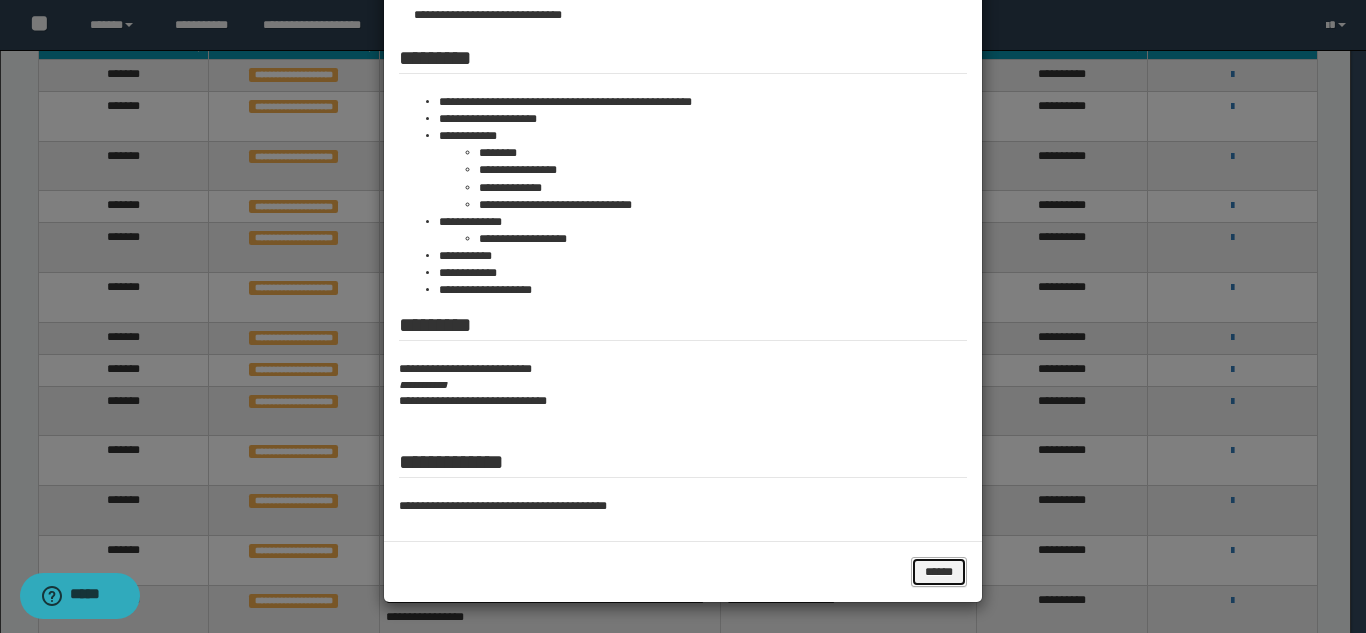 click on "******" at bounding box center [939, 572] 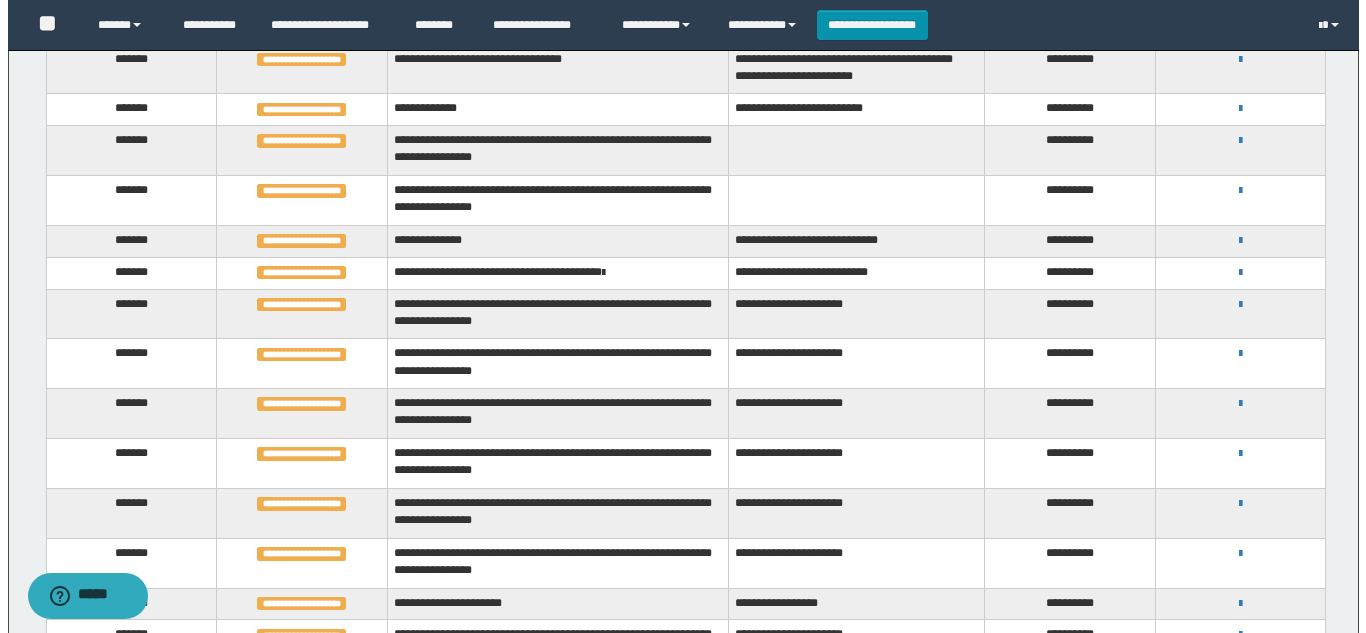 scroll, scrollTop: 500, scrollLeft: 0, axis: vertical 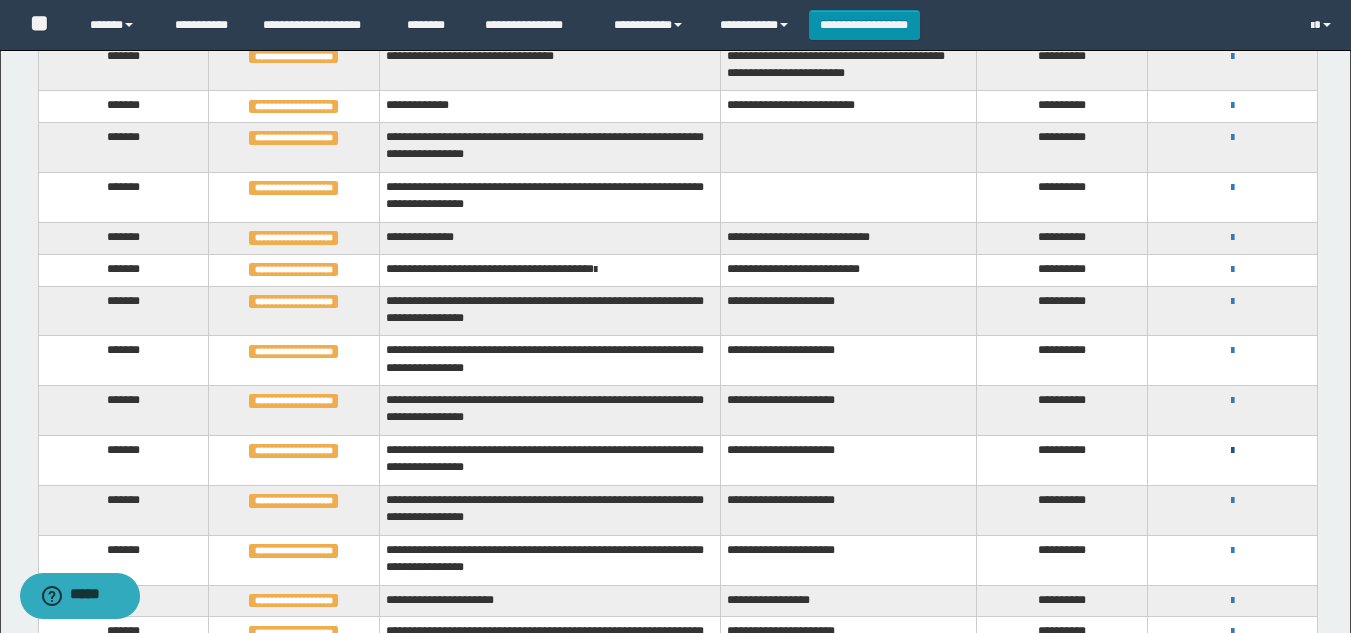 click at bounding box center (1232, 451) 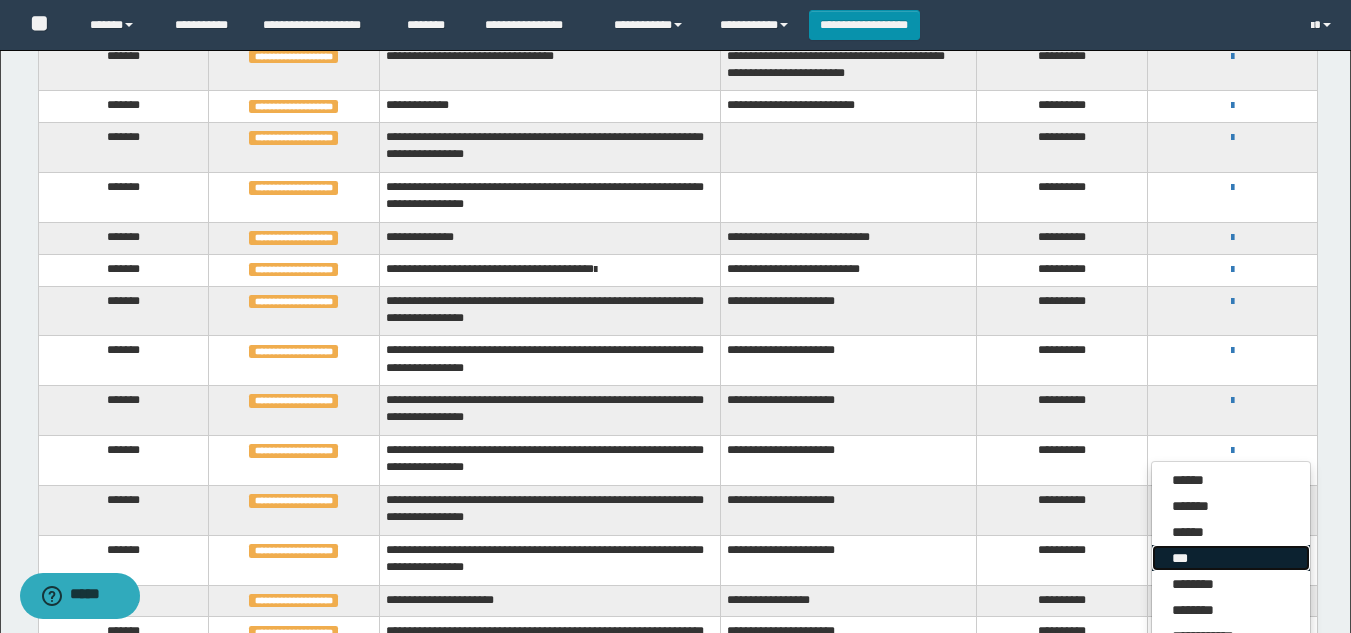 click on "***" at bounding box center (1231, 558) 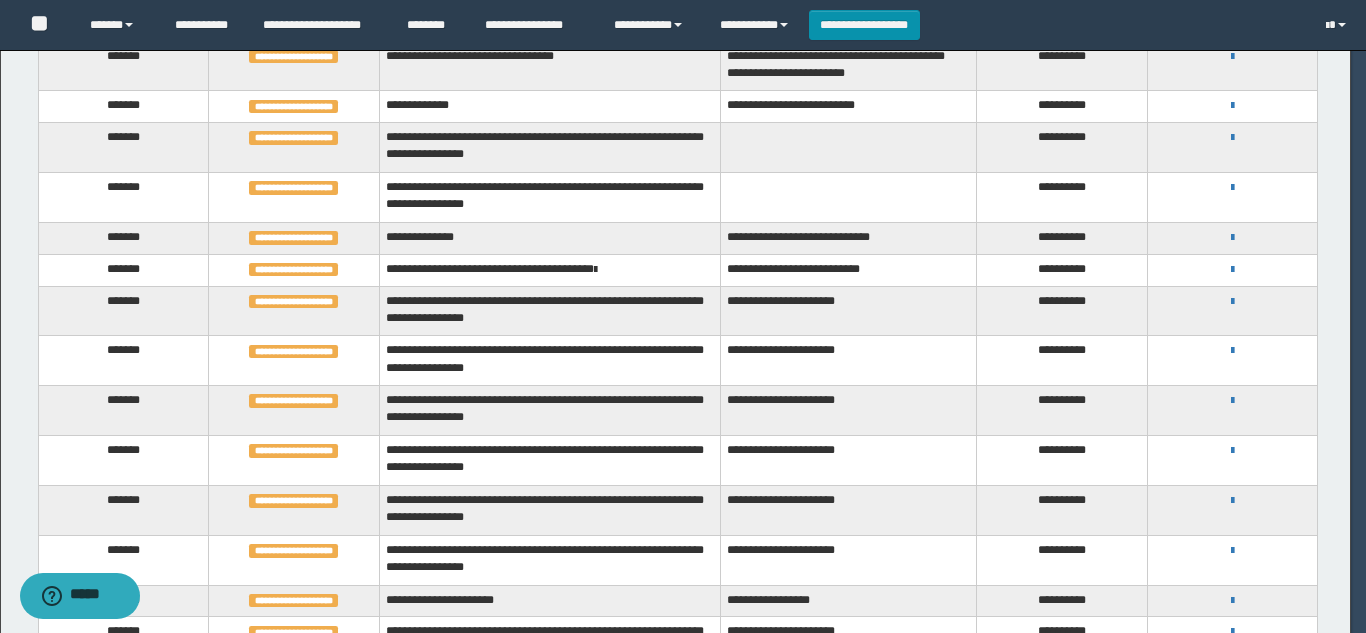 scroll, scrollTop: 0, scrollLeft: 0, axis: both 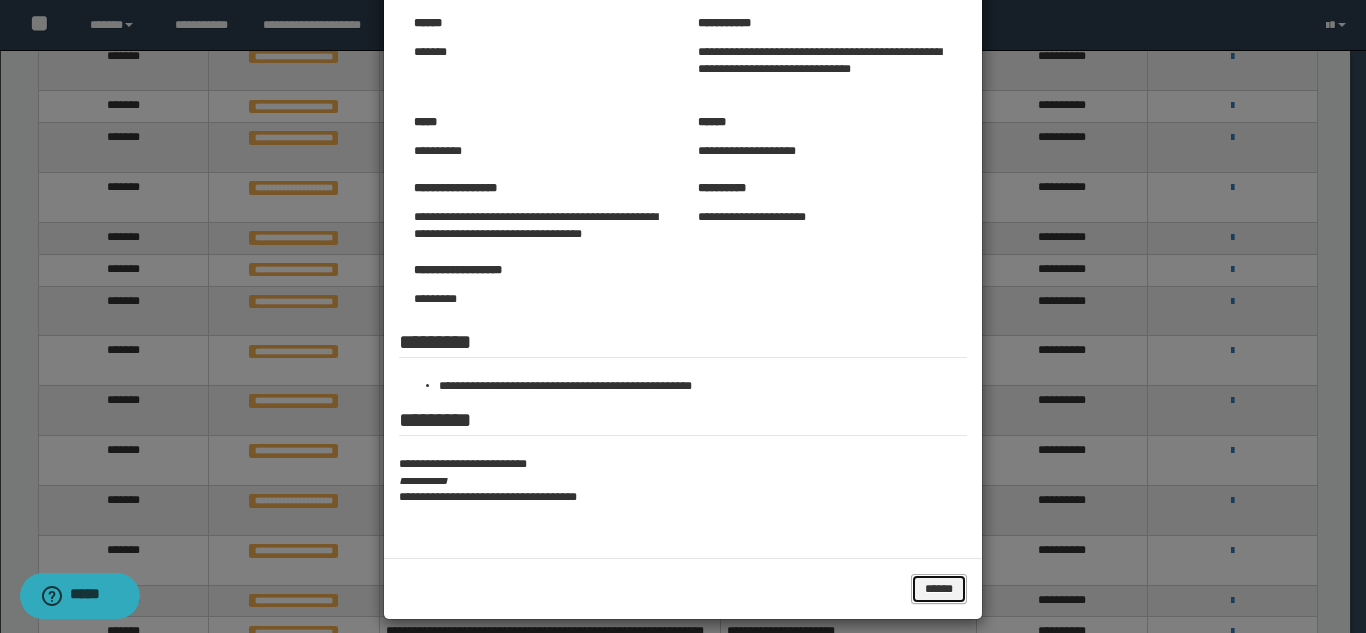 click on "******" at bounding box center [939, 589] 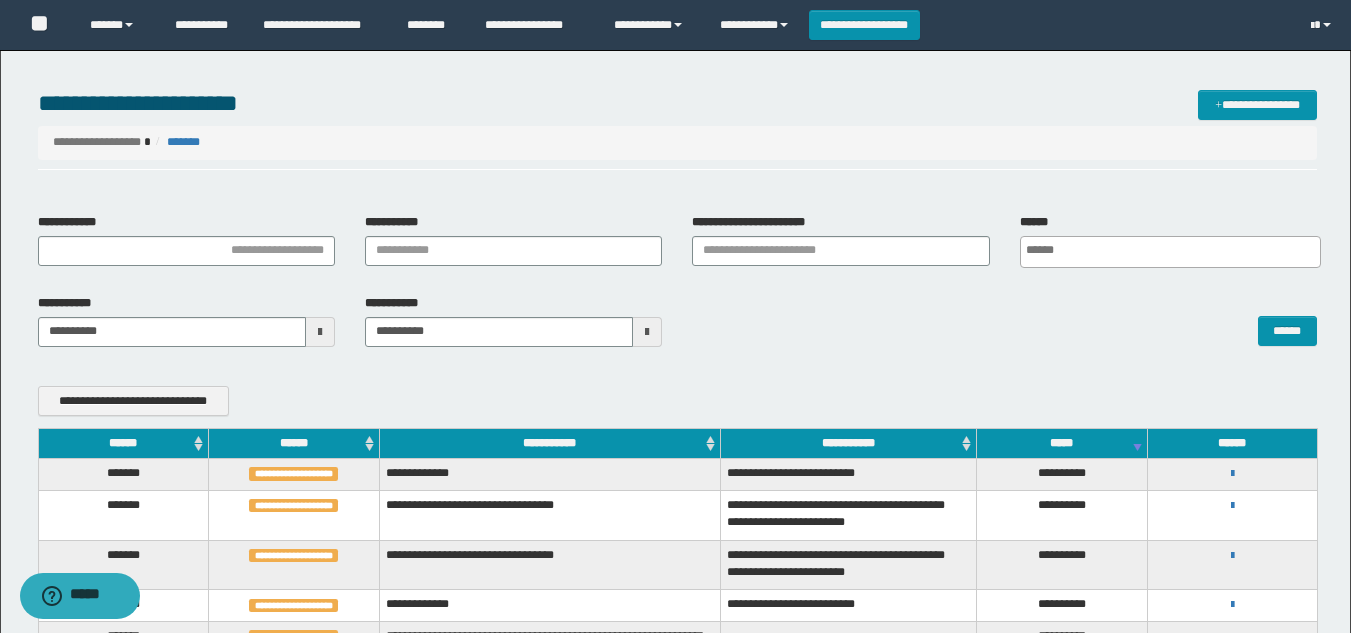 scroll, scrollTop: 0, scrollLeft: 0, axis: both 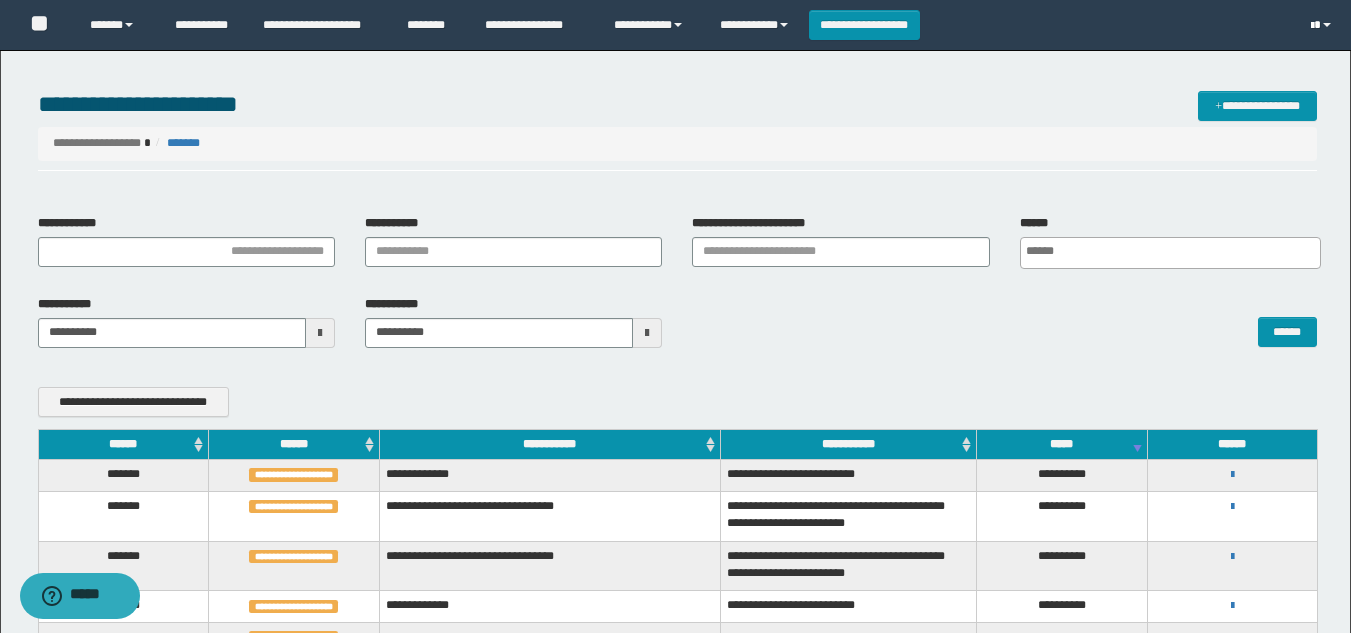 click at bounding box center (1327, 25) 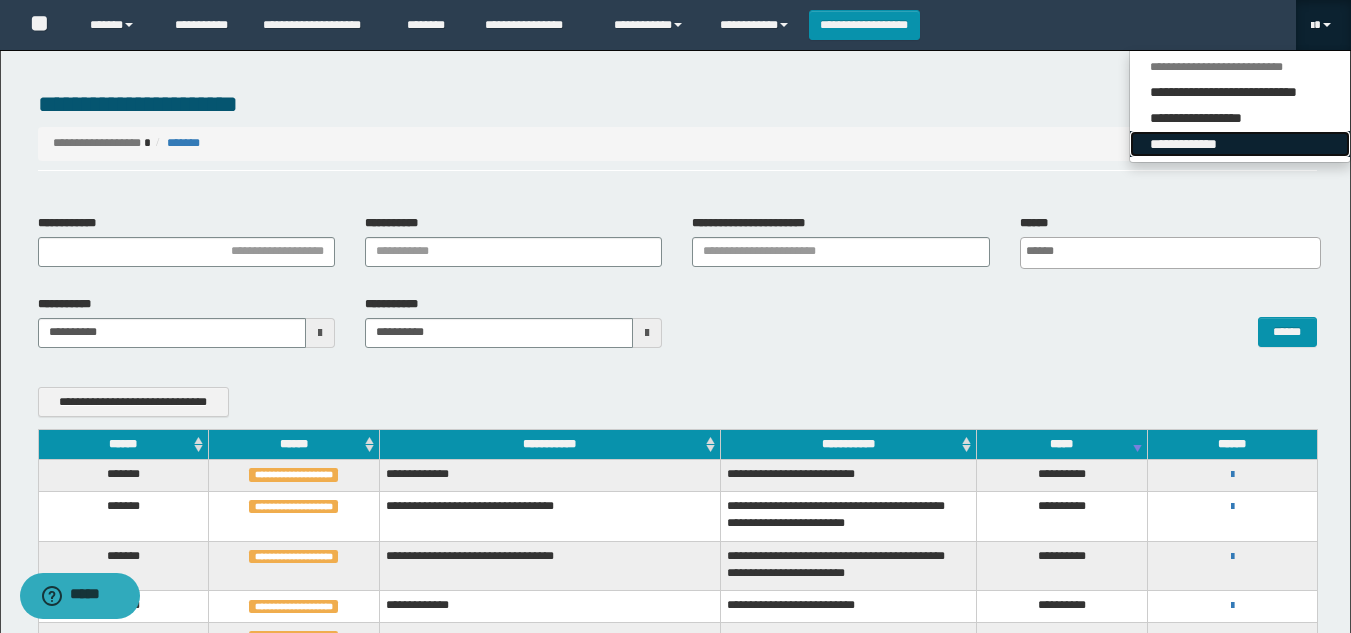 click on "**********" at bounding box center (1240, 144) 